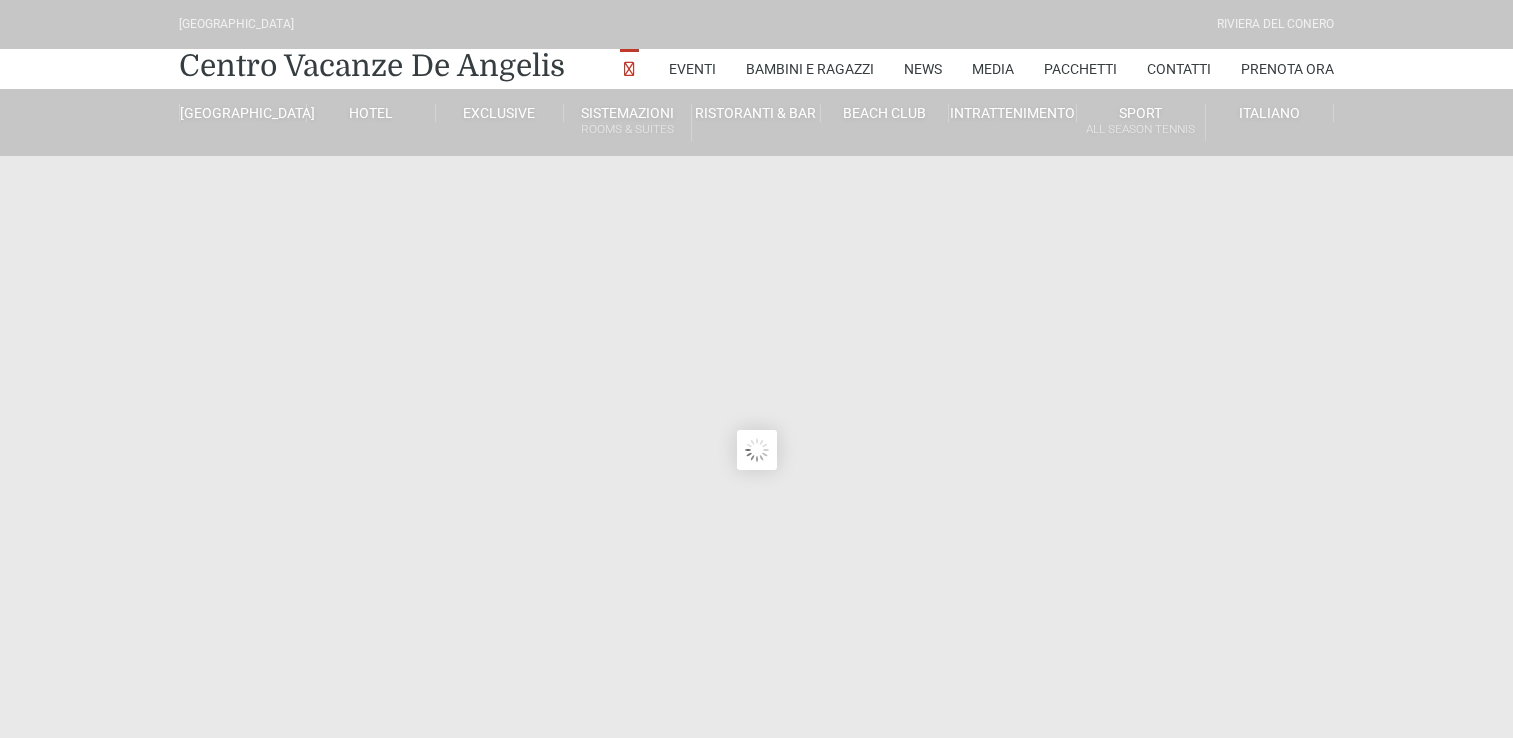 scroll, scrollTop: 0, scrollLeft: 0, axis: both 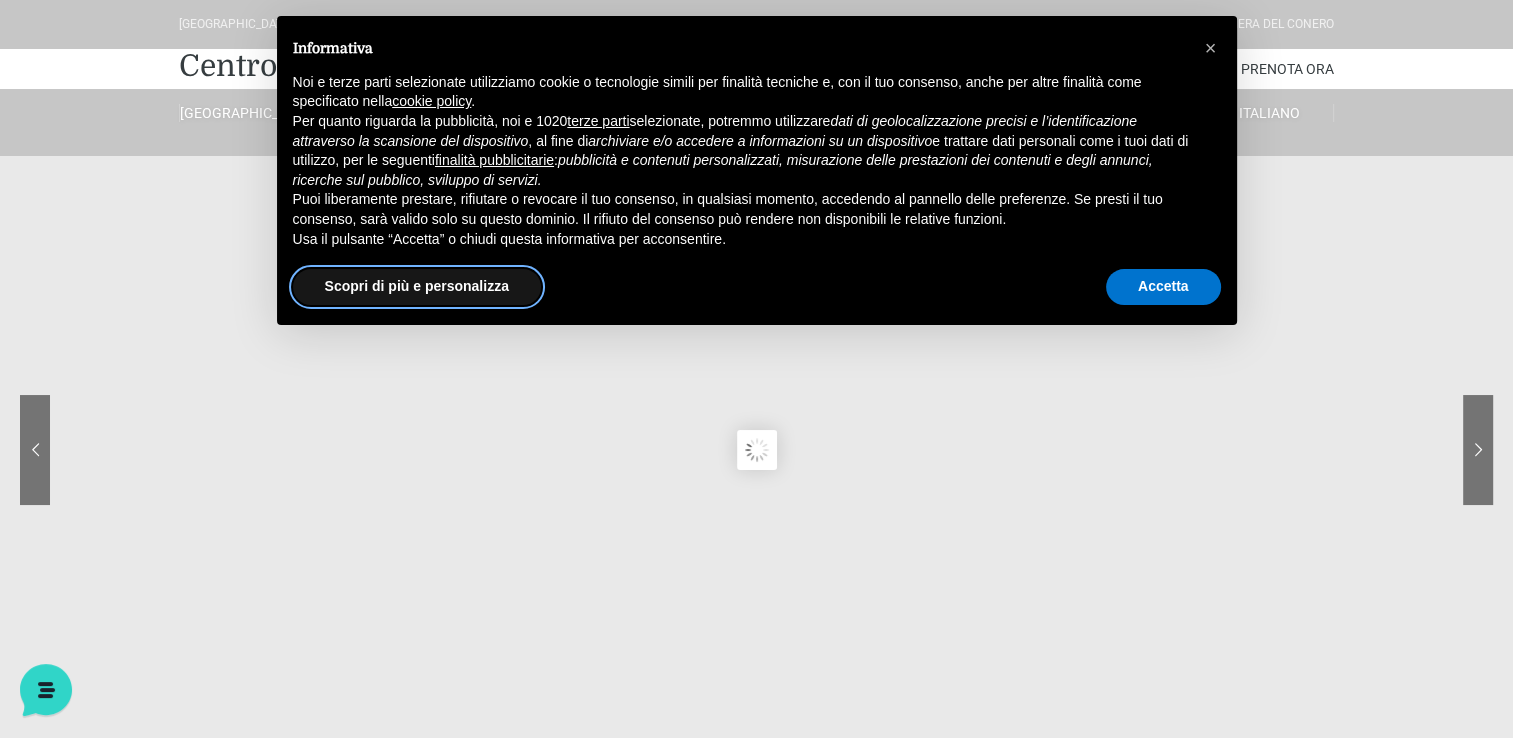 click on "Scopri di più e personalizza" at bounding box center (417, 287) 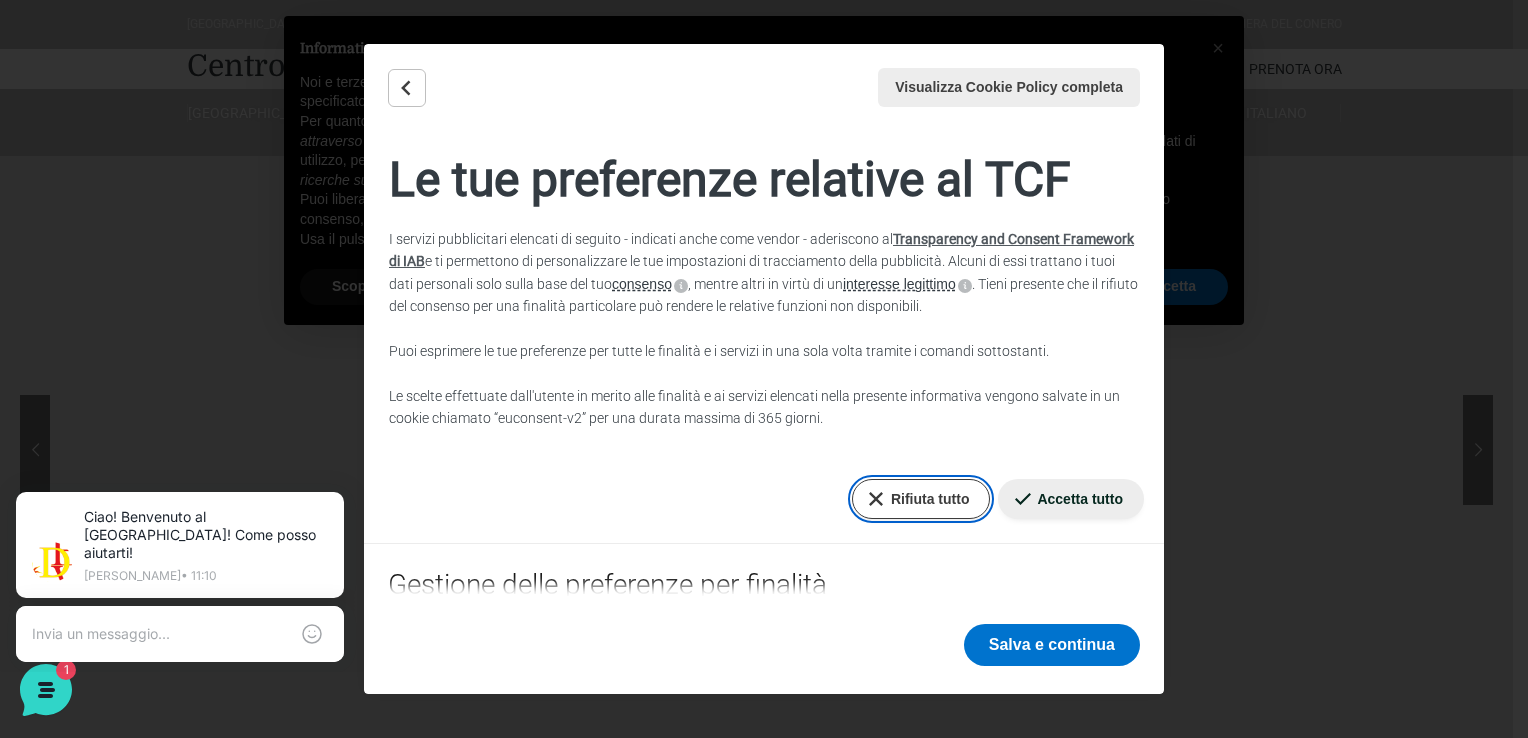 click on "Rifiuta tutto" at bounding box center [921, 499] 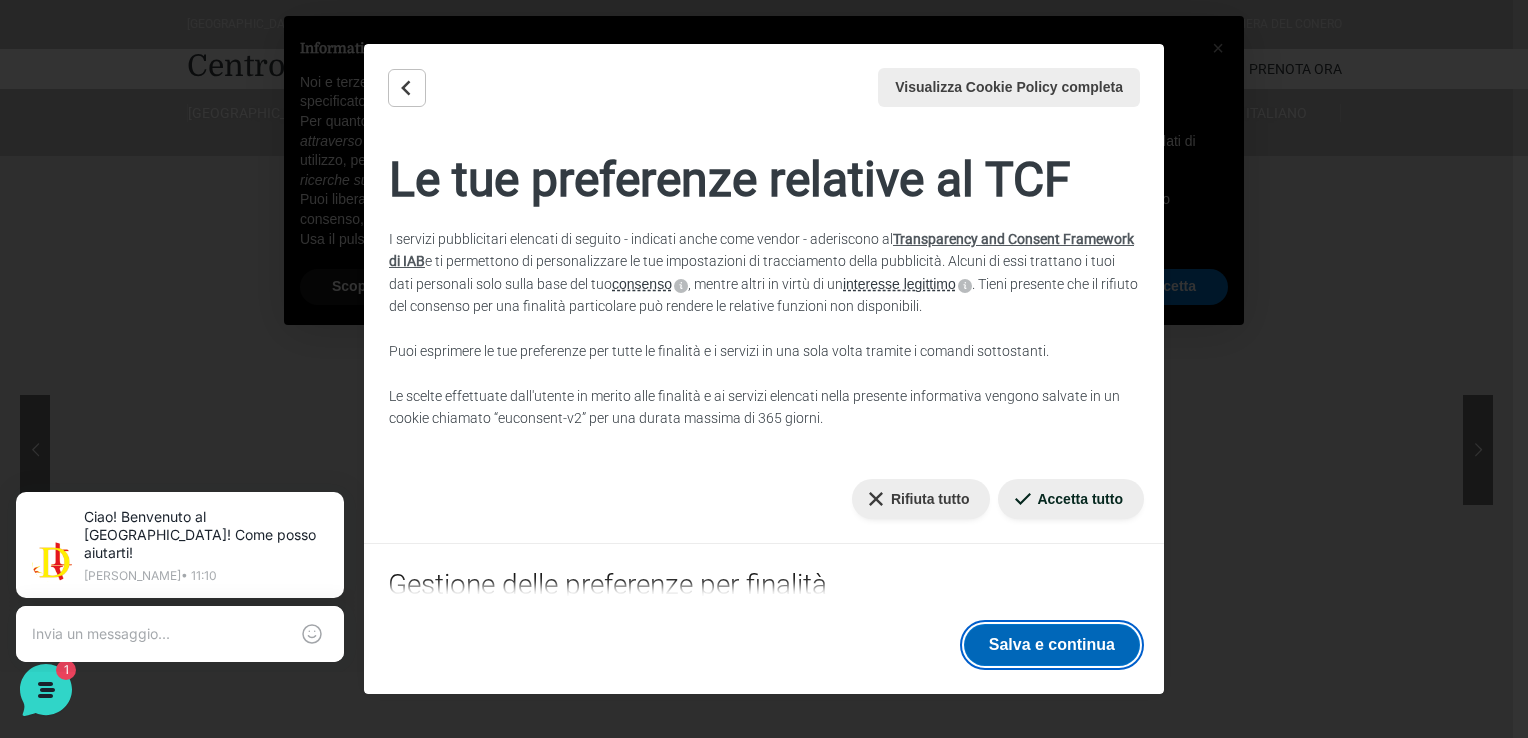 click on "Salva e continua" at bounding box center [1052, 645] 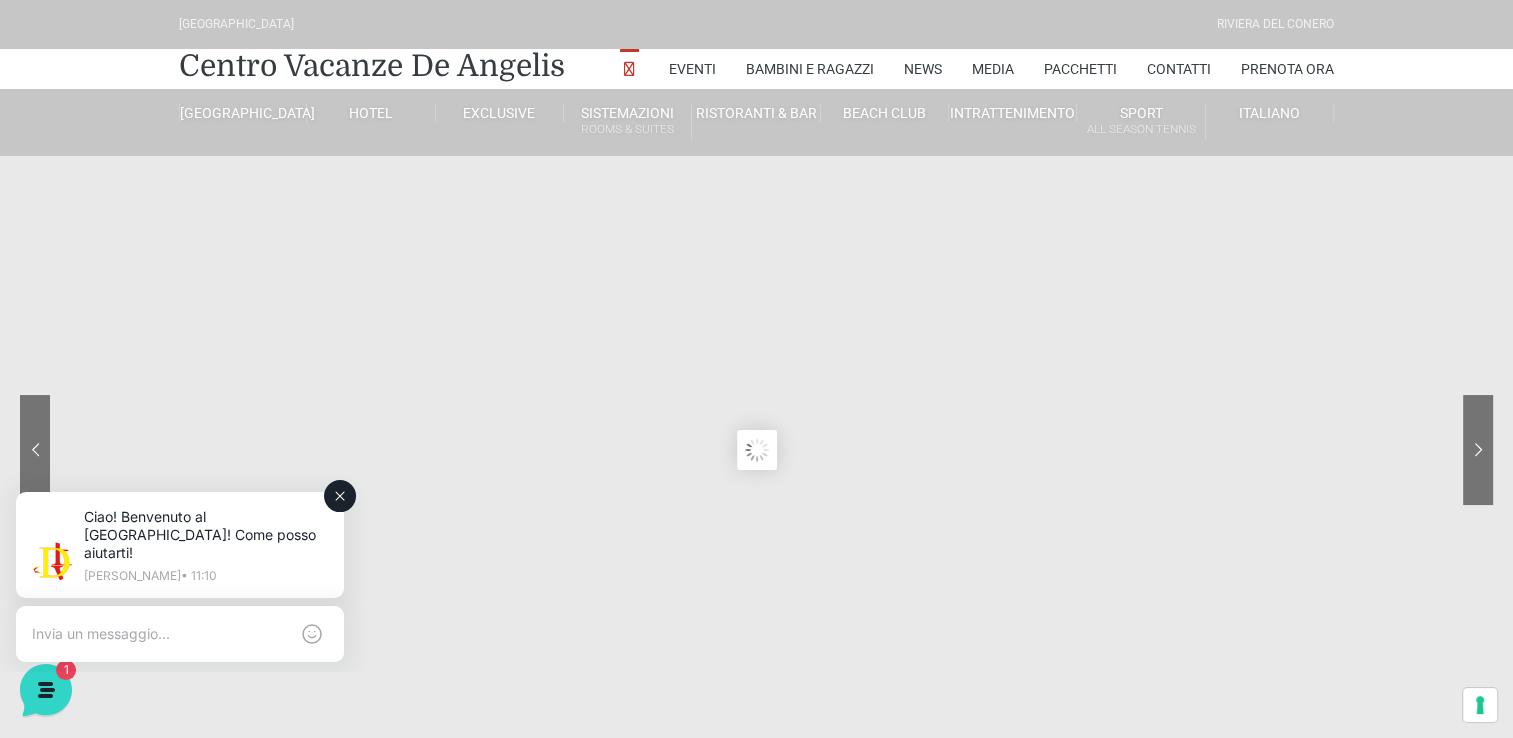 click at bounding box center (160, 634) 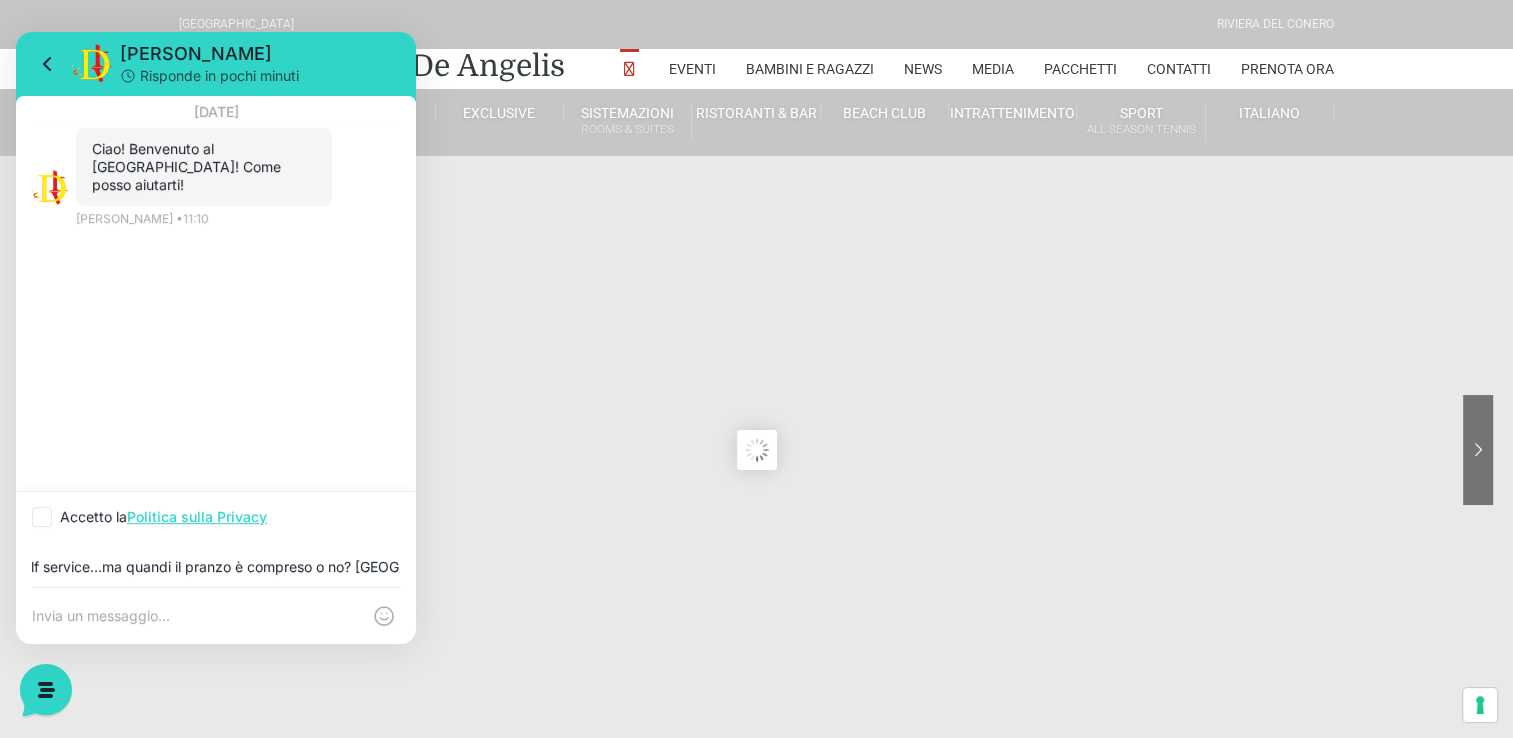 scroll, scrollTop: 0, scrollLeft: 1034, axis: horizontal 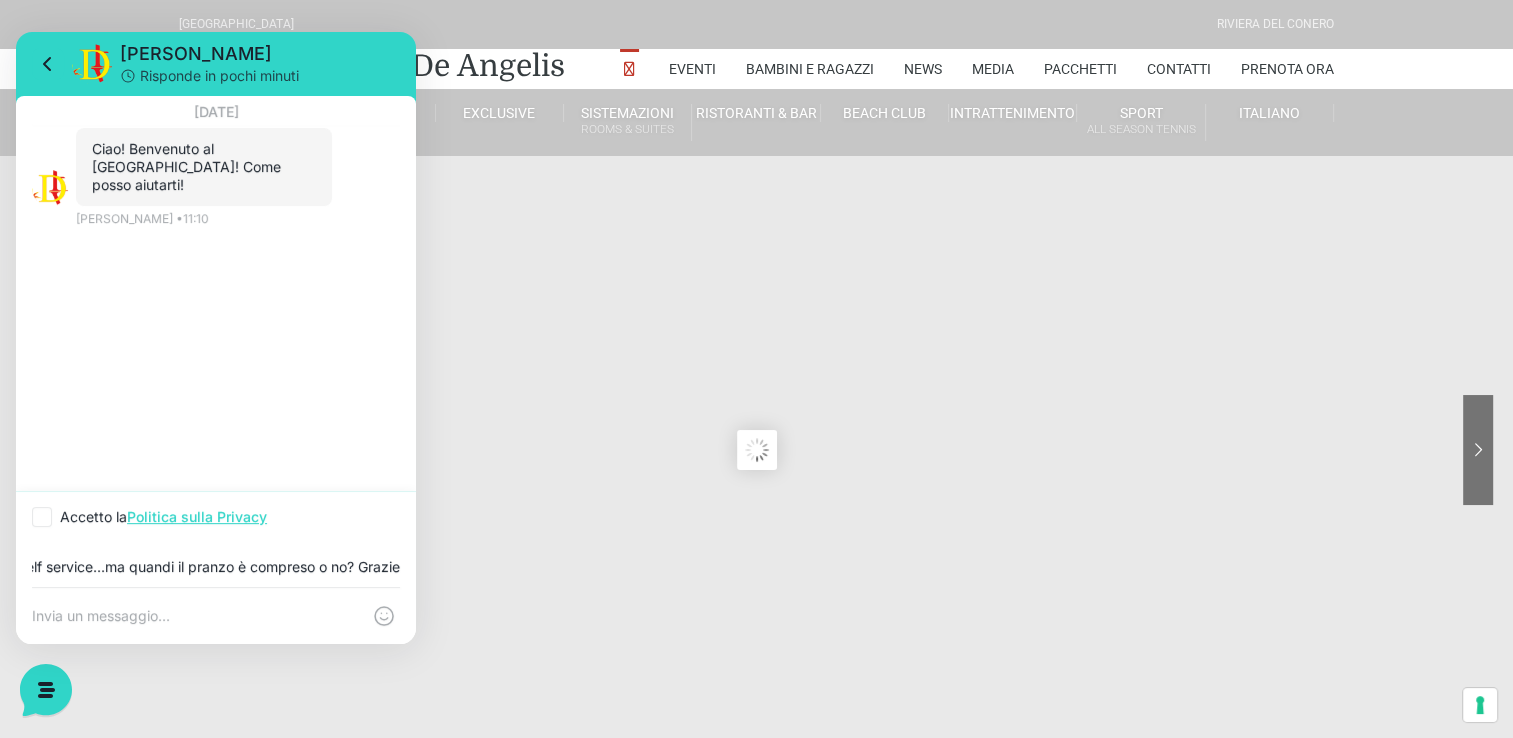 click on "salve. Ho ricevuto un vostro preventivo, dove è segnato servizio di mezza pensione incluso, ma tra parentesi c'è scritto colazione e cena a buffet, pranzo self service...ma quandi il pranzo è compreso o no? Grazie" at bounding box center [216, 567] 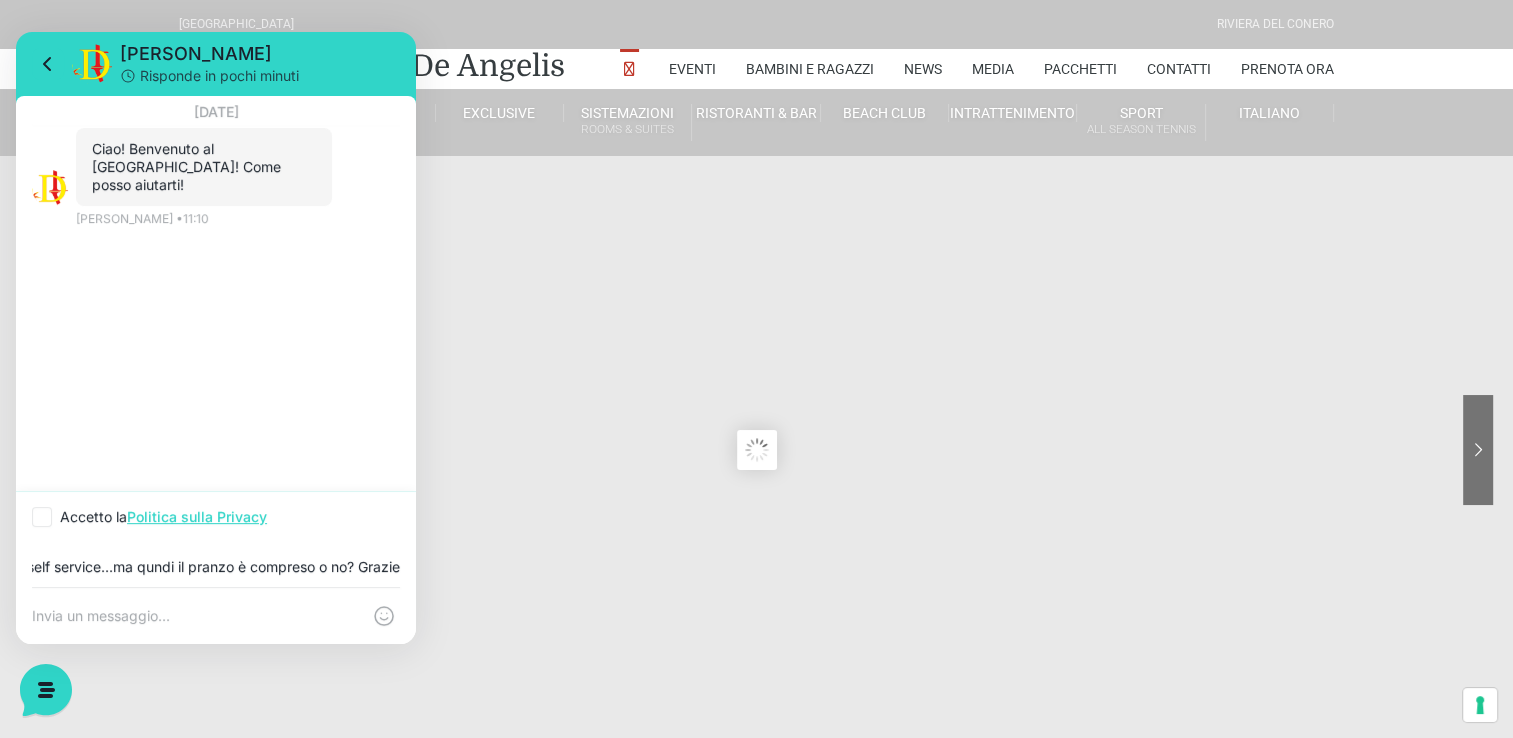 scroll, scrollTop: 0, scrollLeft: 1027, axis: horizontal 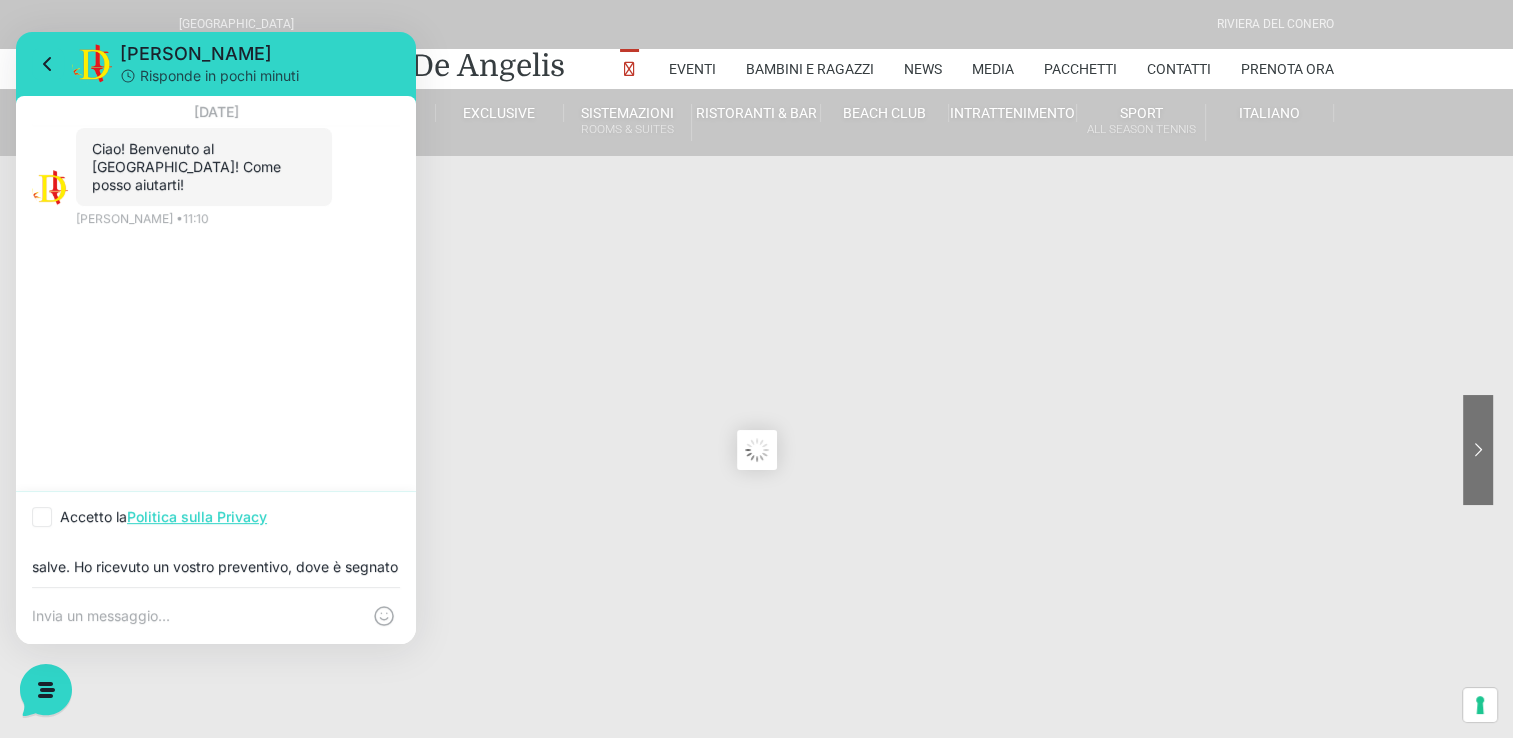 click on "salve. Ho ricevuto un vostro preventivo, dove è segnato servizio di mezza pensione incluso, ma tra parentesi c'è scritto colazione e cena a buffet, pranzo self service...ma quindi il pranzo è compreso o no? Grazie" at bounding box center [216, 565] 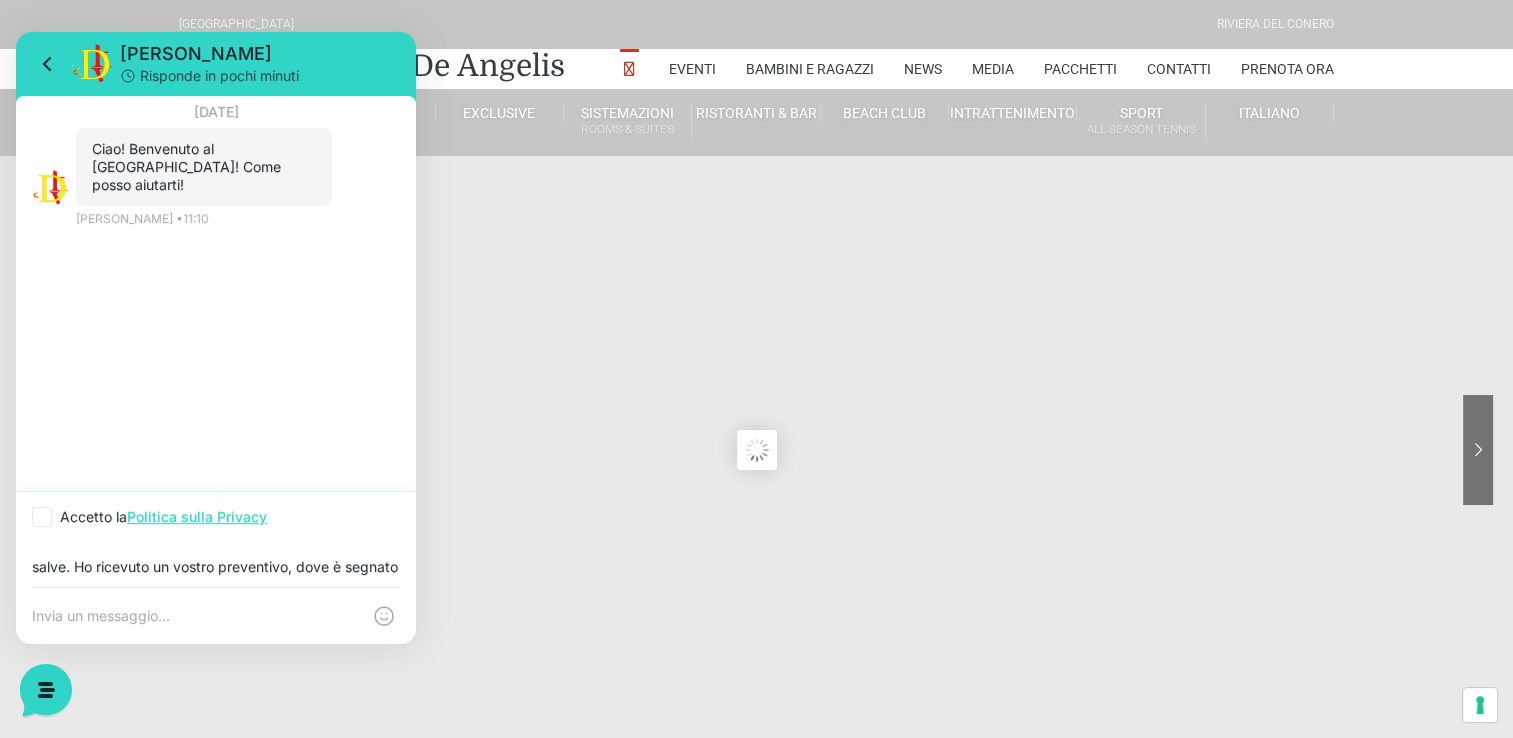 click on "salve. Ho ricevuto un vostro preventivo, dove è segnato servizio di mezza pensione incluso, ma tra parentesi c'è scritto colazione e cena a buffet, pranzo self service...ma quindi il pranzo è compreso o no? Grazie" at bounding box center [216, 565] 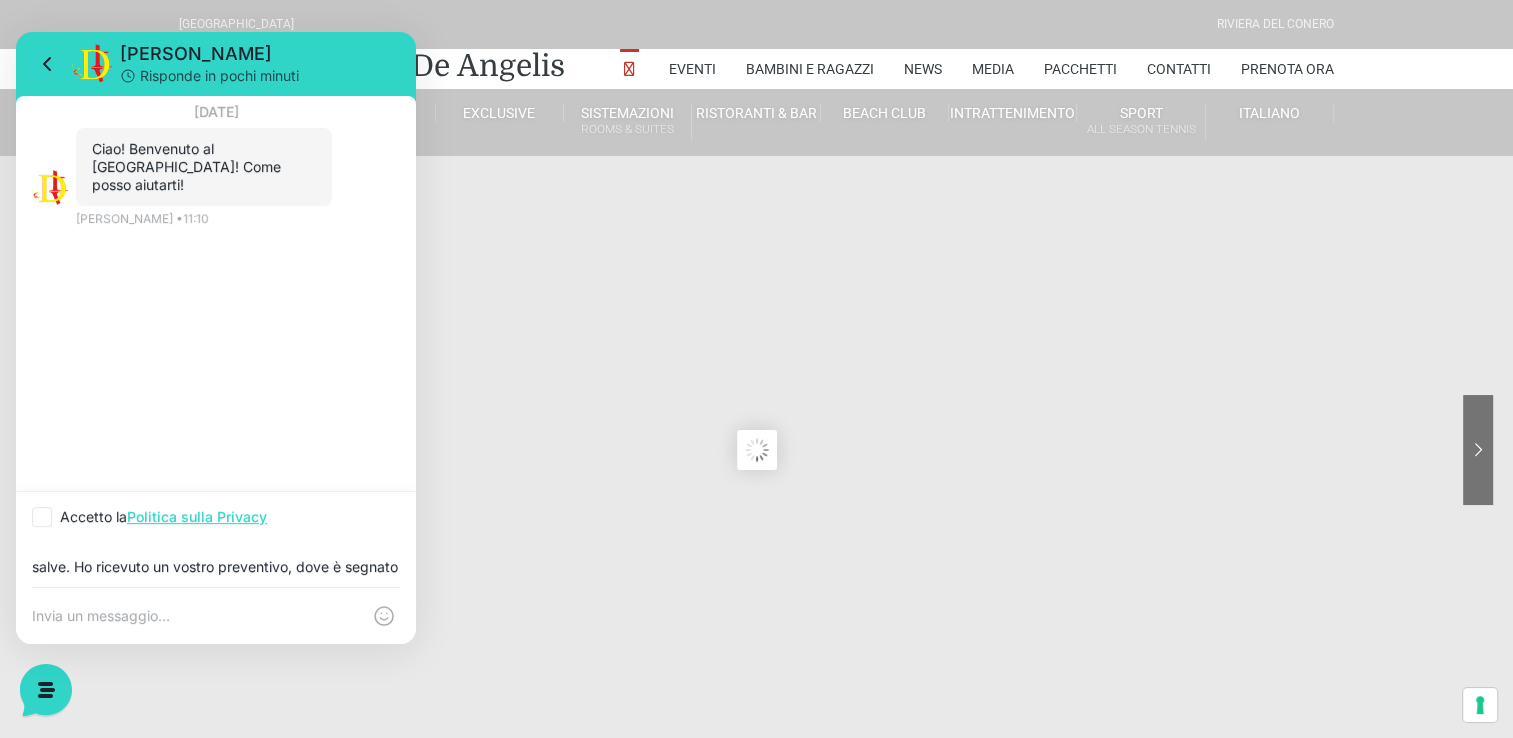 click on "salve. Ho ricevuto un vostro preventivo, dove è segnato servizio di mezza pensione incluso, ma tra parentesi c'è scritto colazione e cena a buffet, pranzo self service...ma quindi il pranzo è compreso o no? Grazie" at bounding box center (216, 567) 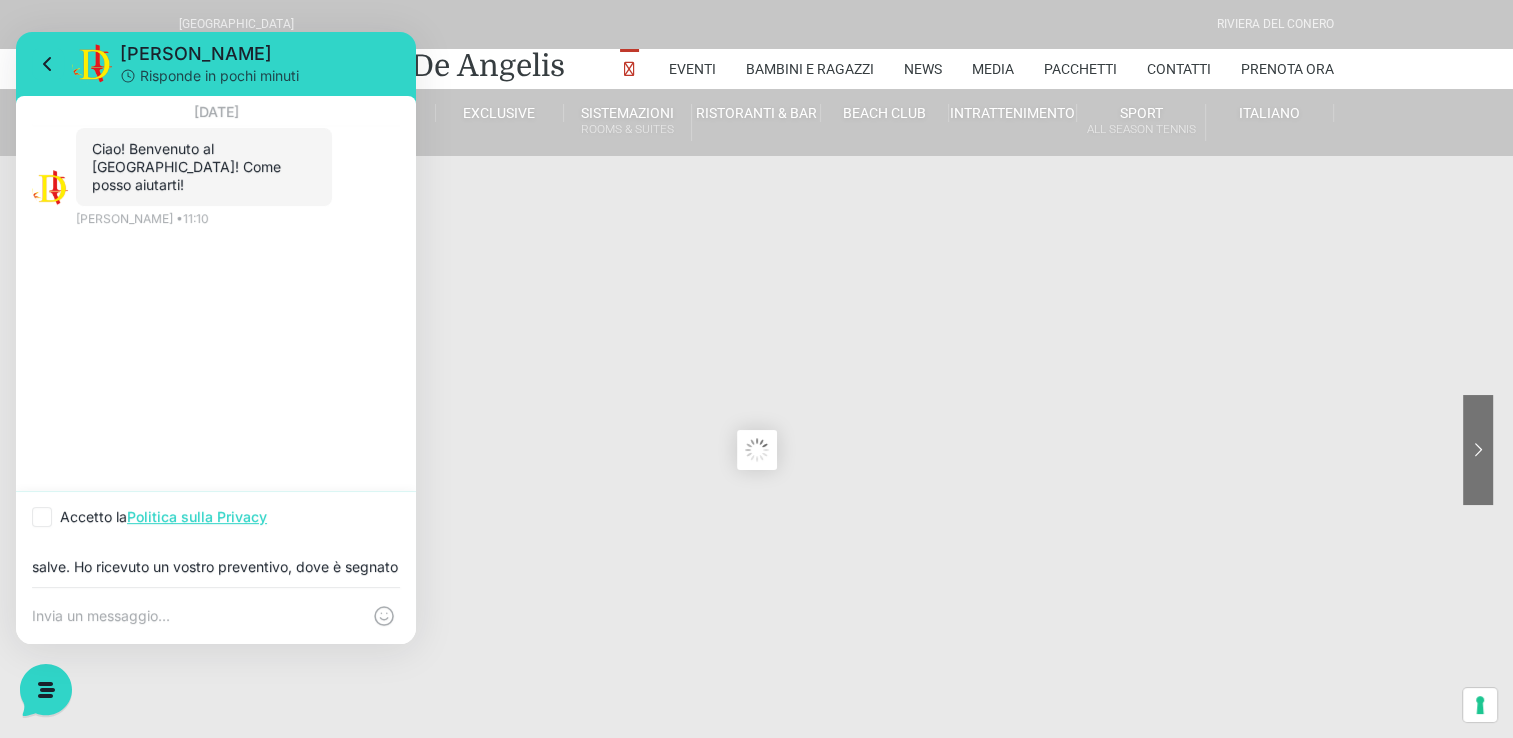 click on "salve. Ho ricevuto un vostro preventivo, dove è segnato servizio di mezza pensione incluso, ma tra parentesi c'è scritto colazione e cena a buffet, pranzo self service...ma quindi il pranzo è compreso o no? Grazie" at bounding box center [216, 567] 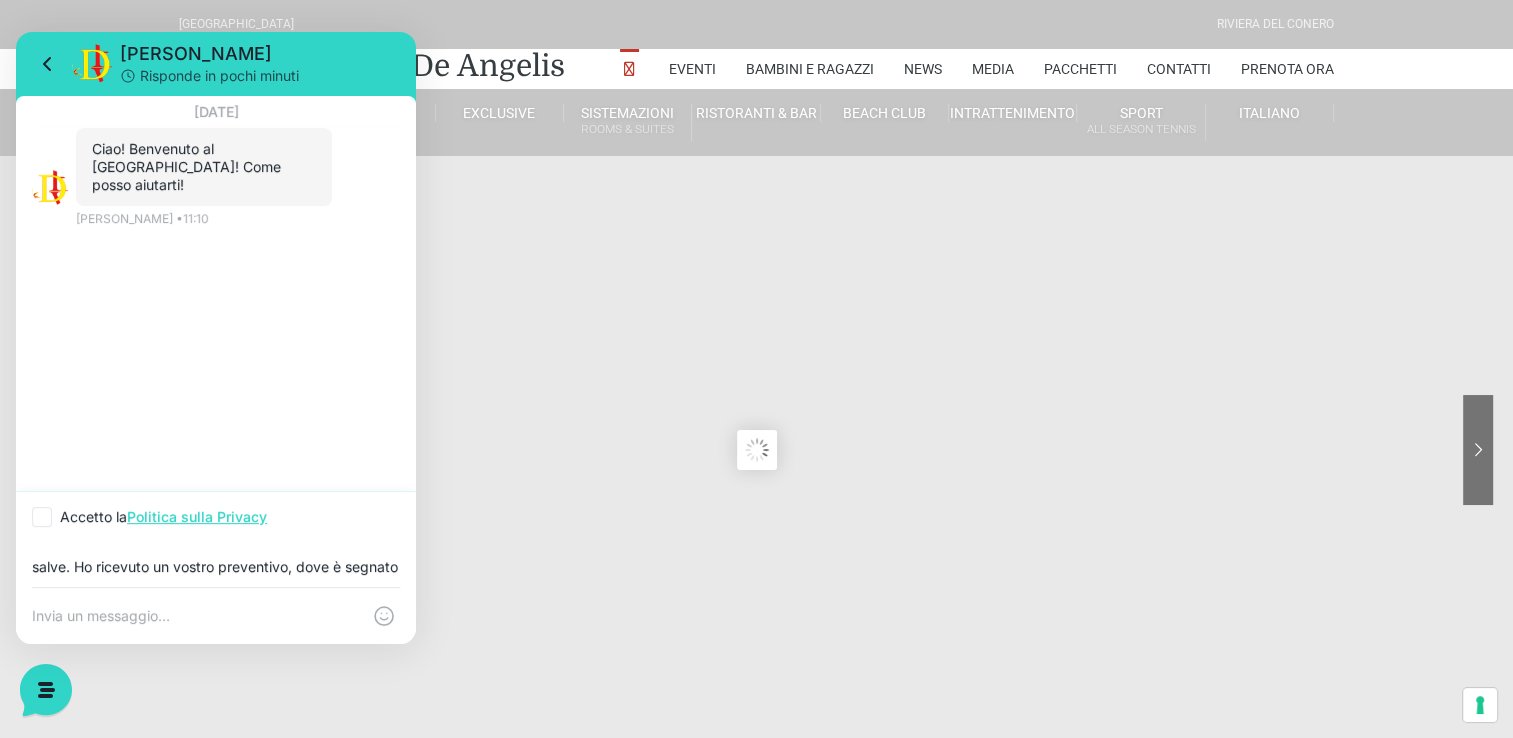 click on "salve. Ho ricevuto un vostro preventivo, dove è segnato servizio di mezza pensione incluso, ma tra parentesi c'è scritto colazione e cena a buffet, pranzo self service...ma quindi il pranzo è compreso o no? Grazie" at bounding box center [216, 565] 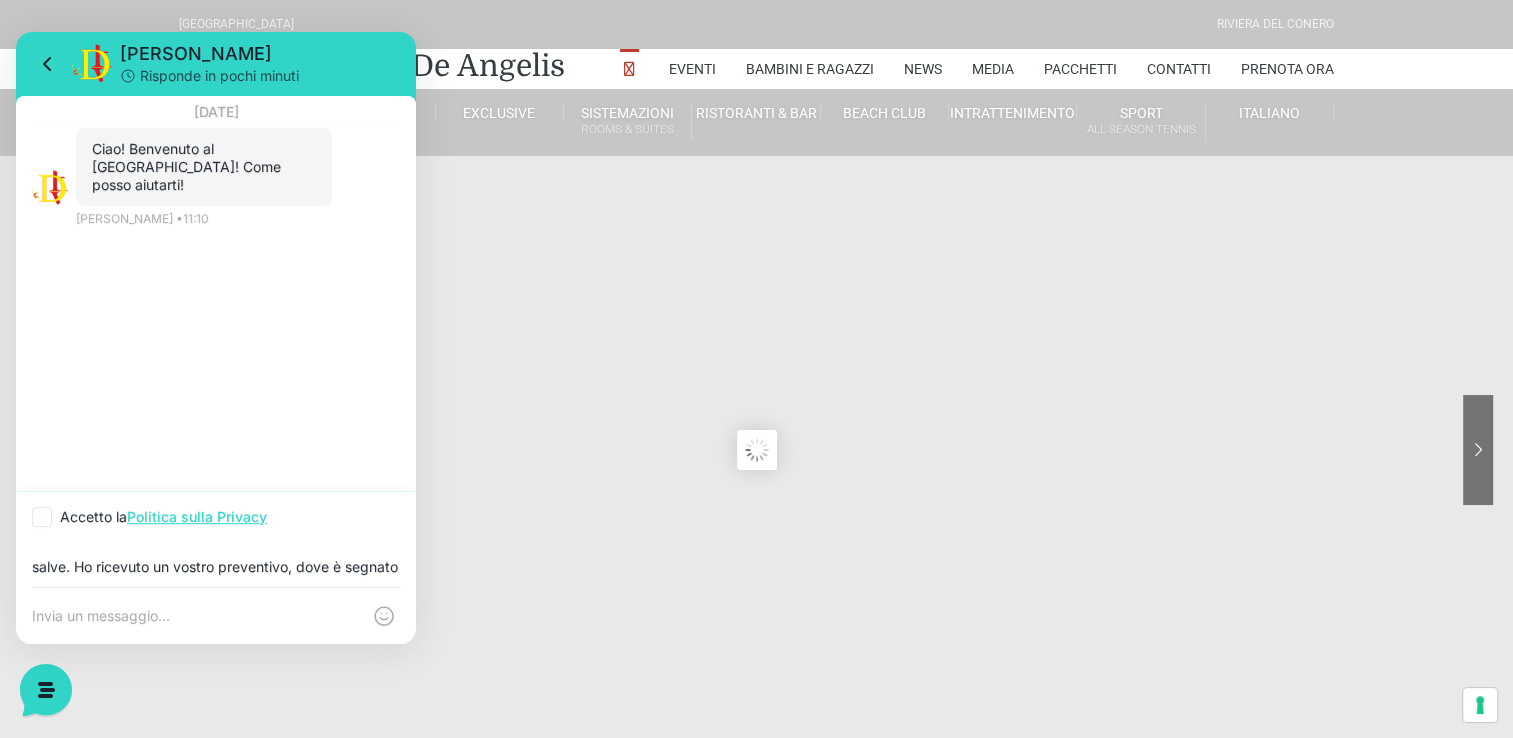 click on "salve. Ho ricevuto un vostro preventivo, dove è segnato servizio di mezza pensione incluso, ma tra parentesi c'è scritto colazione e cena a buffet, pranzo self service...ma quindi il pranzo è compreso o no? Grazie" at bounding box center (216, 567) 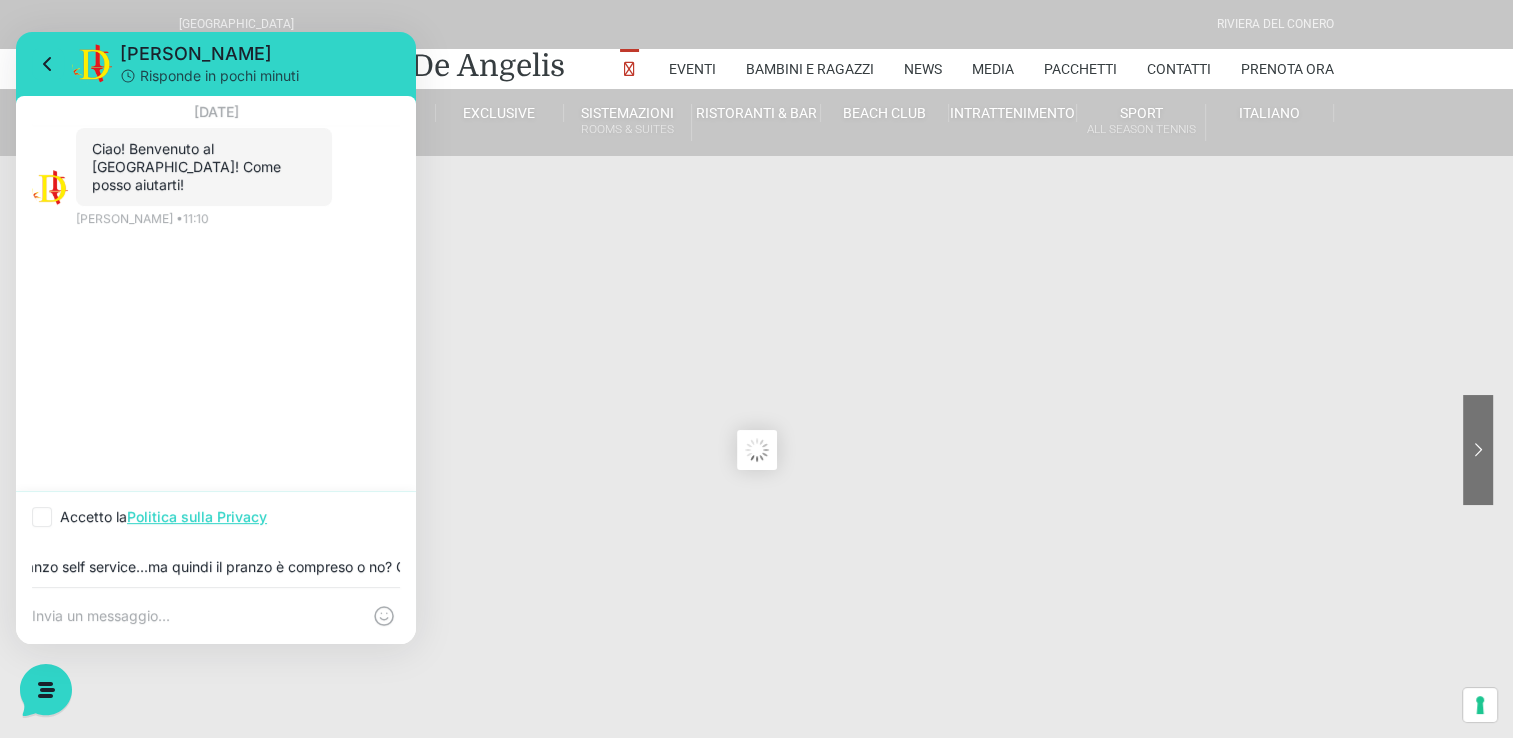 scroll, scrollTop: 0, scrollLeft: 1030, axis: horizontal 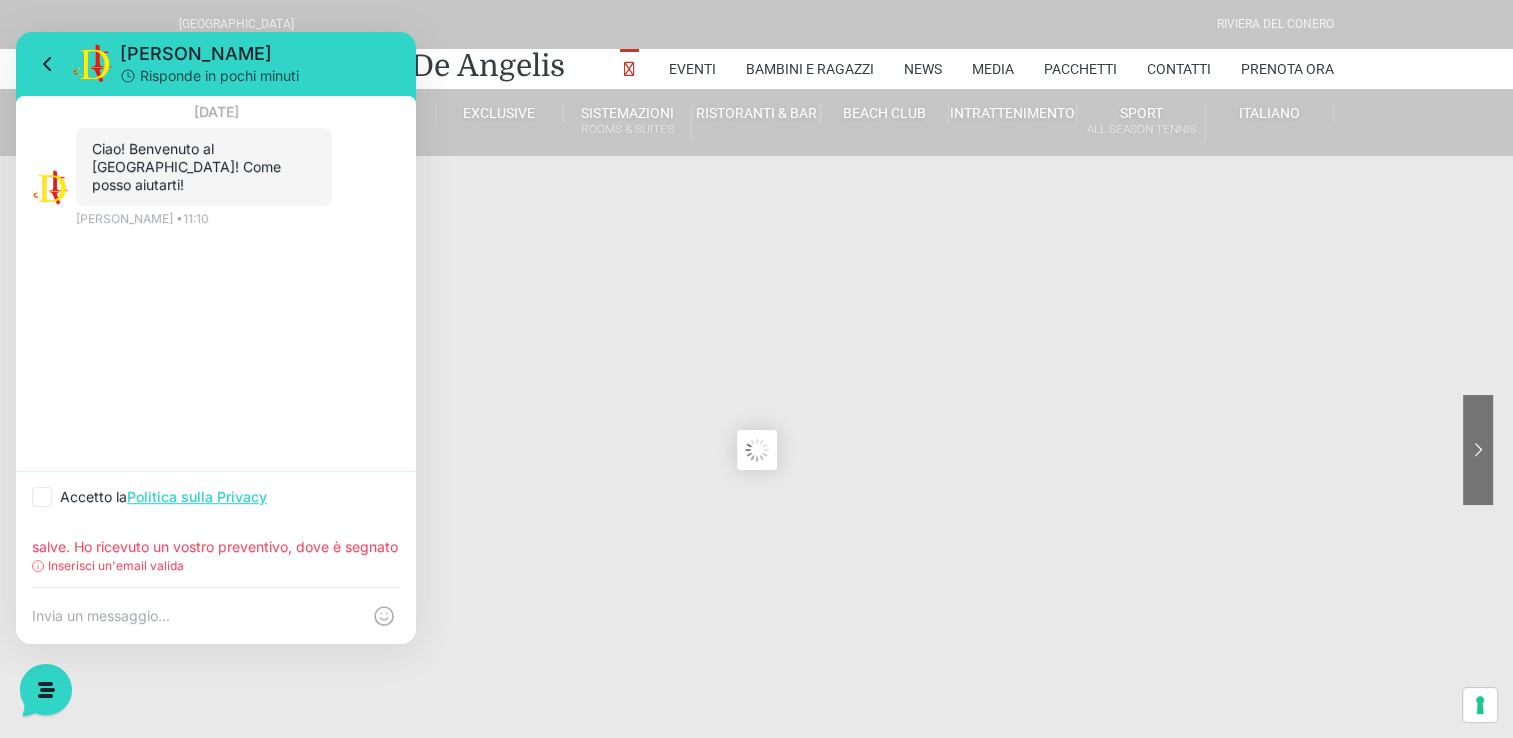 click at bounding box center [196, 616] 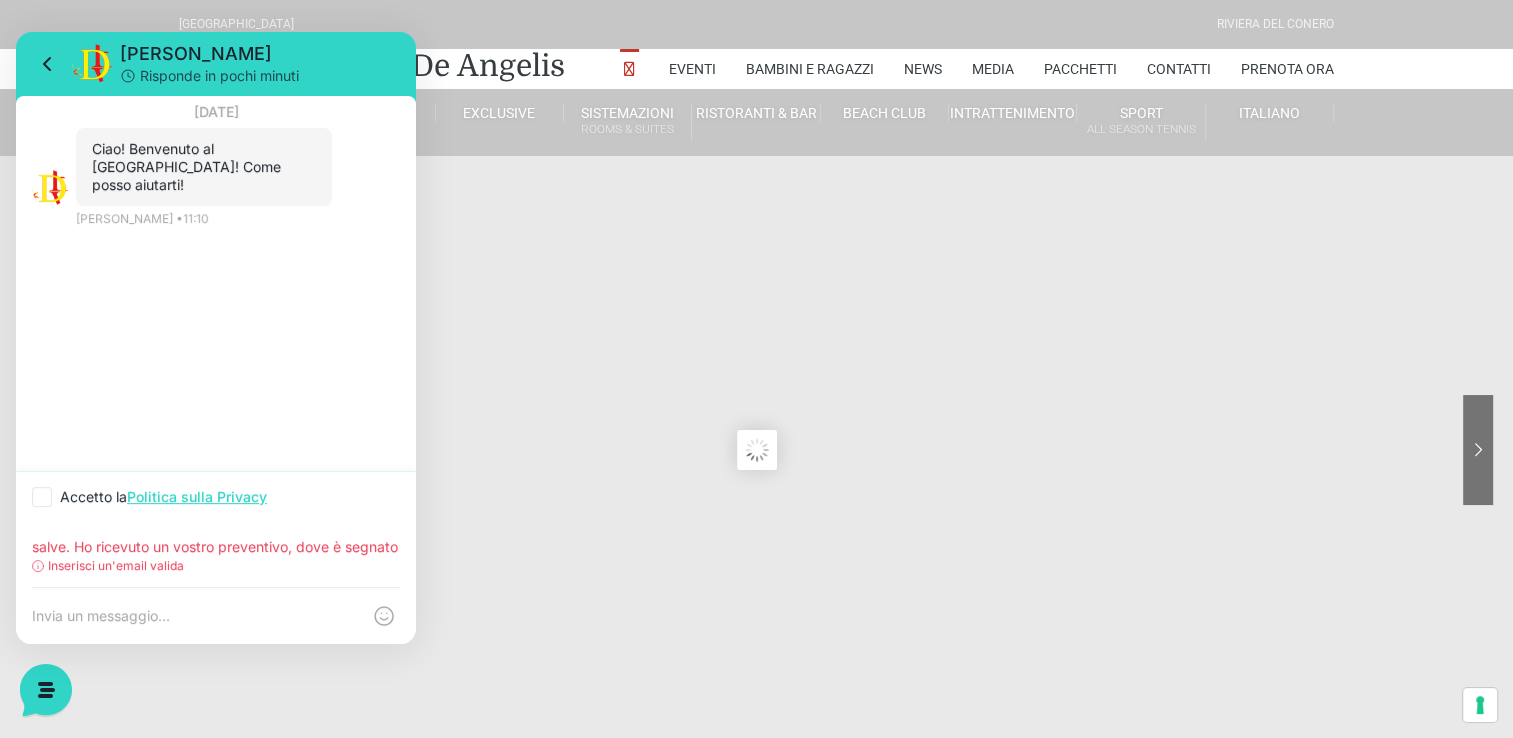 click on "Inserisci un'email valida" at bounding box center [116, 566] 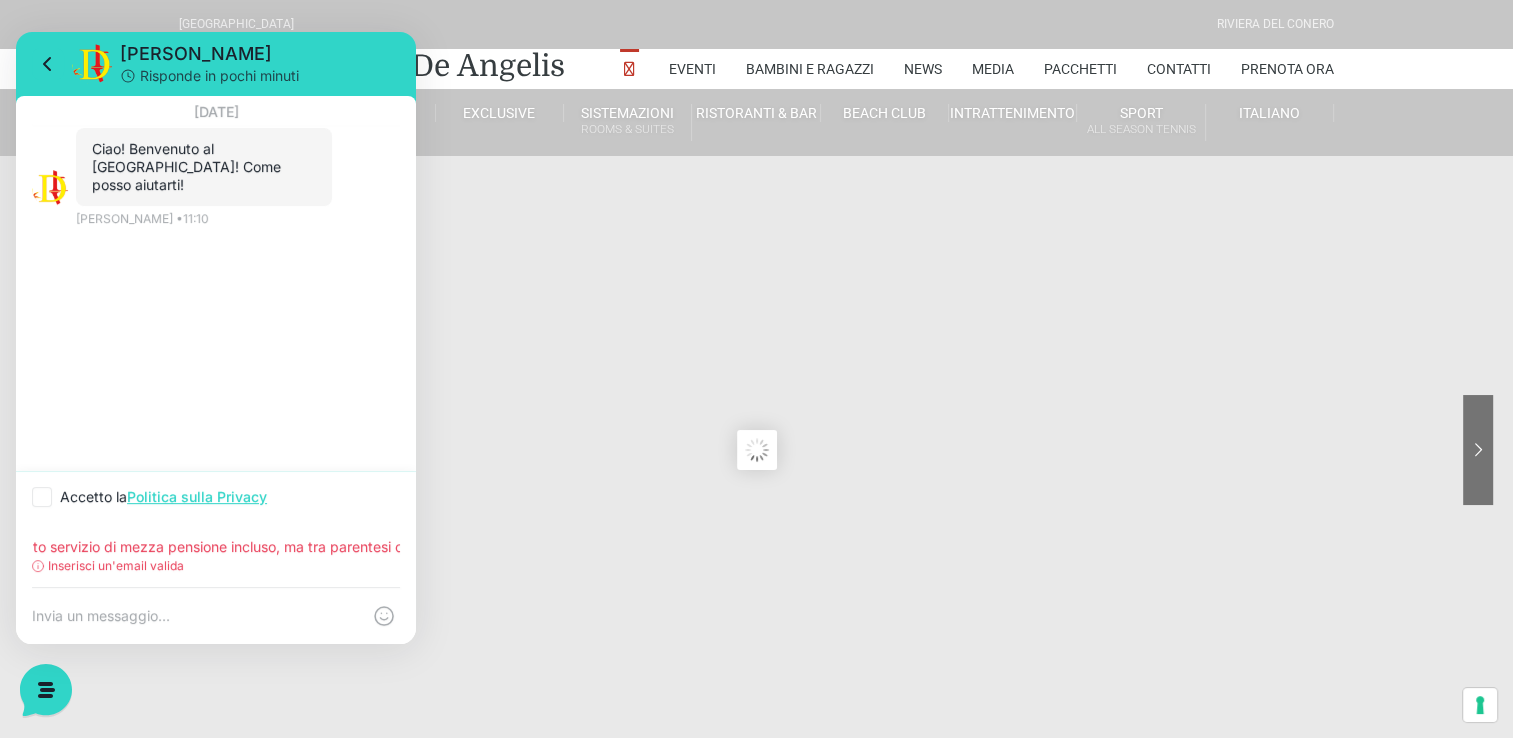 scroll, scrollTop: 0, scrollLeft: 1030, axis: horizontal 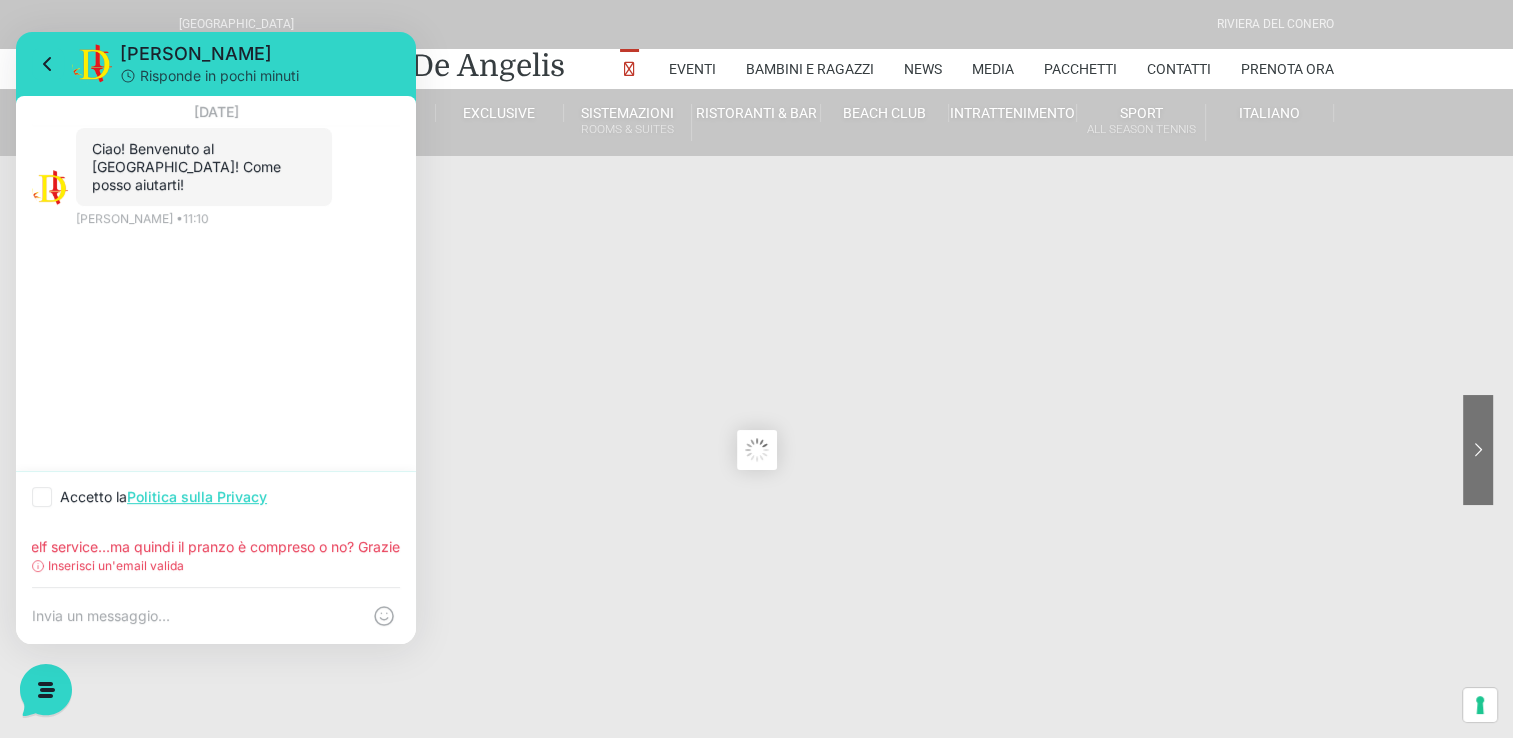 drag, startPoint x: 40, startPoint y: 545, endPoint x: 484, endPoint y: 555, distance: 444.1126 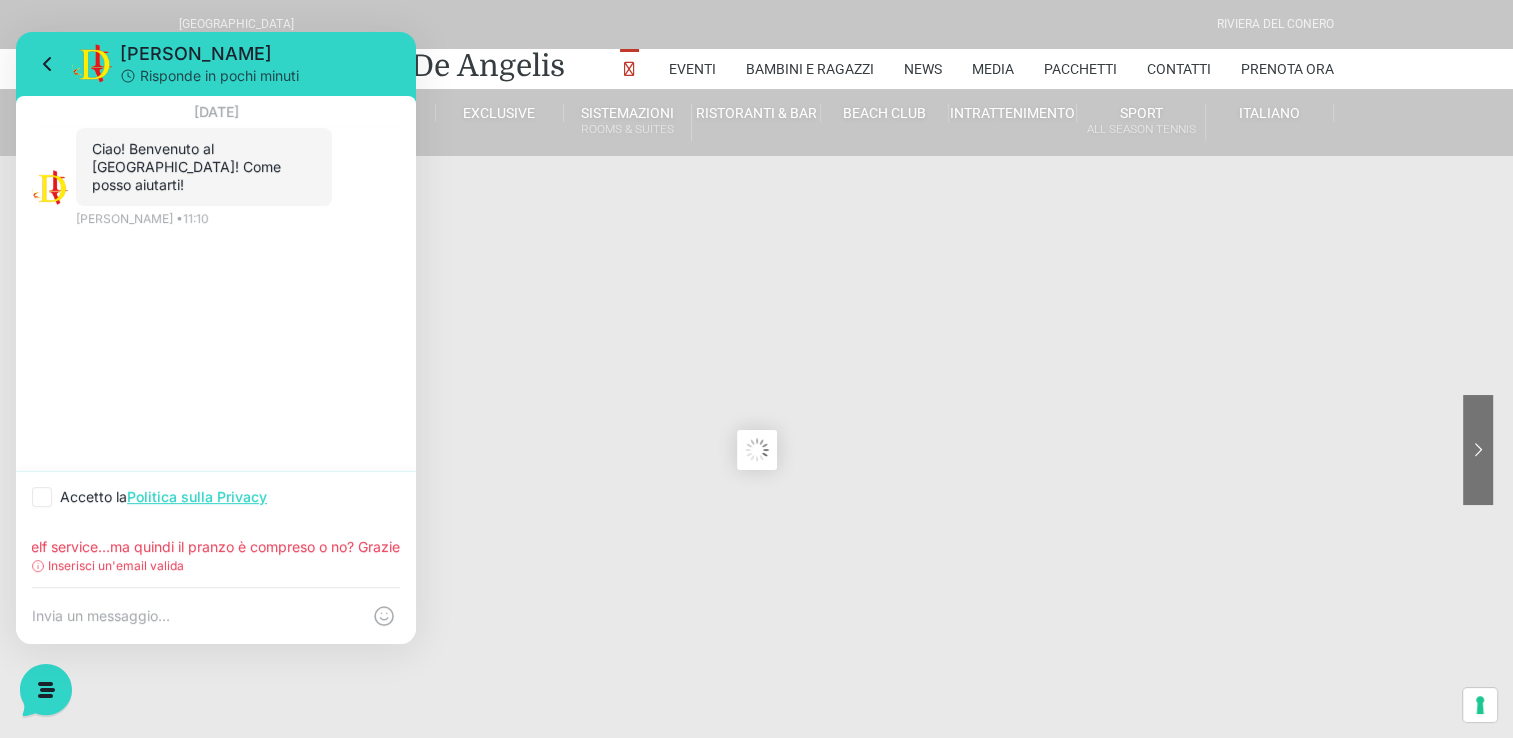click on "Jerry Risponde in pochi minuti 13 luglio 2025 Ciao! Benvenuto al Centro Vacanze Resort! Come posso aiutarti! 11:10 Jerry •  11:10 Accetto la  Politica sulla Privacy salve. Ho ricevuto un vostro preventivo, dove è segnato servizio di mezza pensione incluso, ma tra parentesi c'è scritto colazione e cena a buffet, pranzo self service...ma quindi il pranzo è compreso o no? Grazie Inserisci un'email valida" 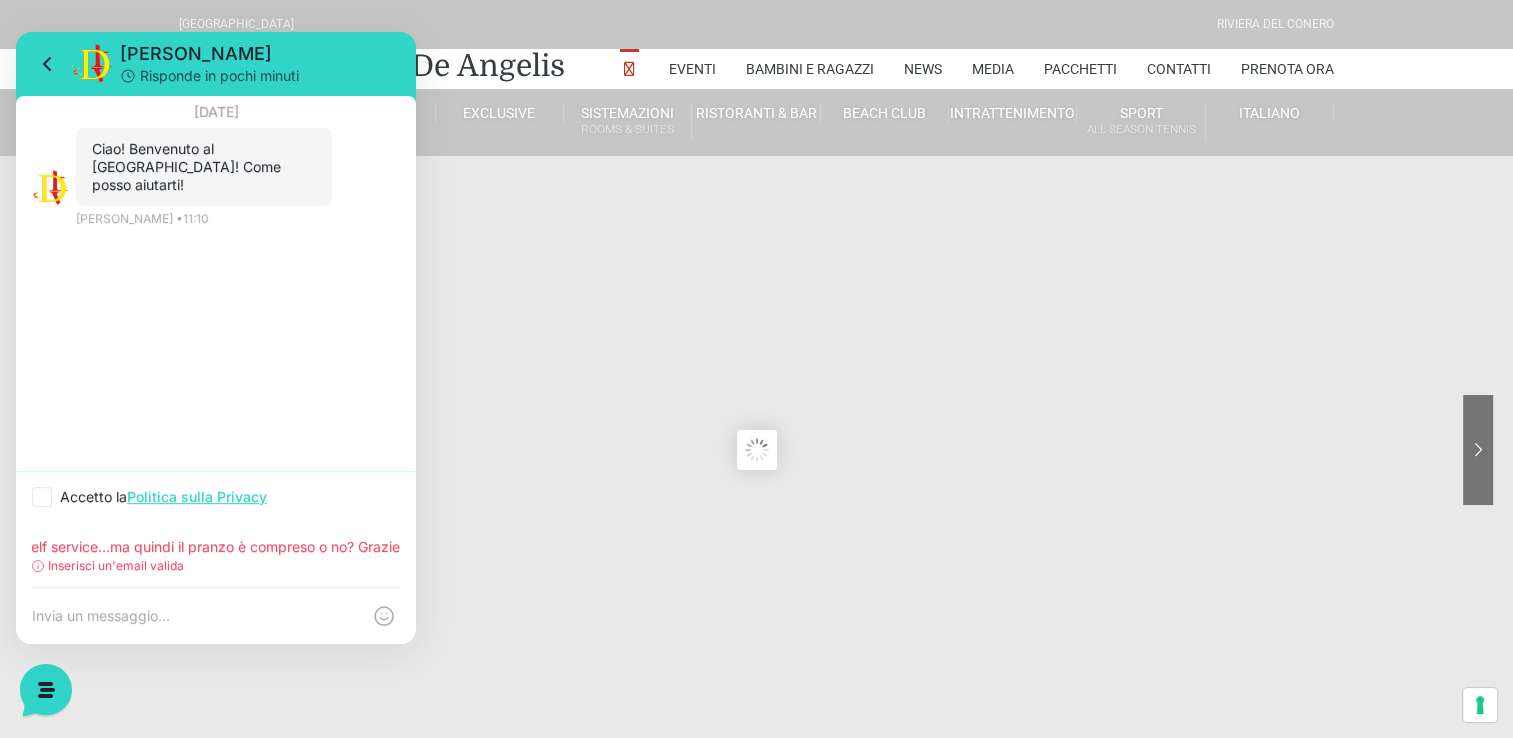 type on "s" 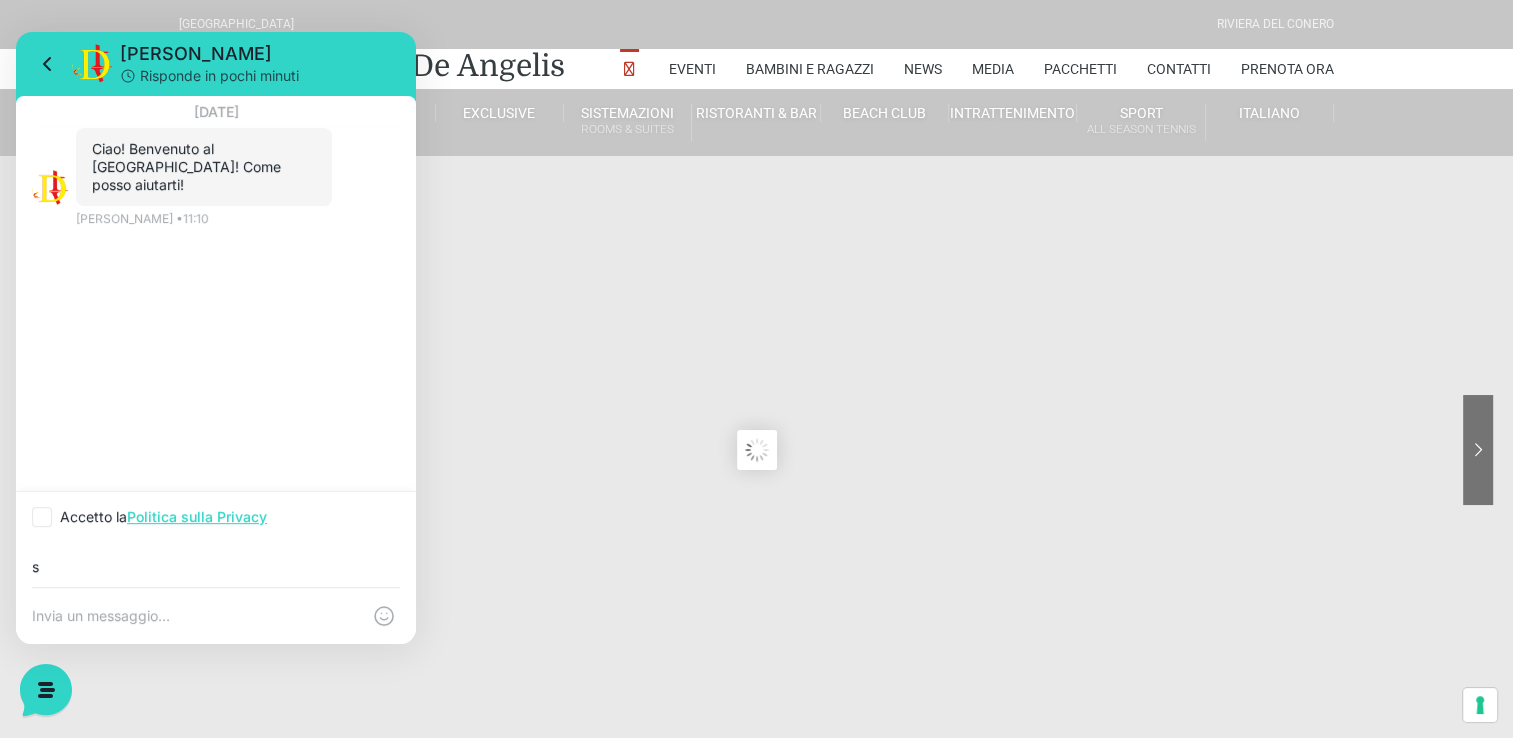 scroll, scrollTop: 0, scrollLeft: 0, axis: both 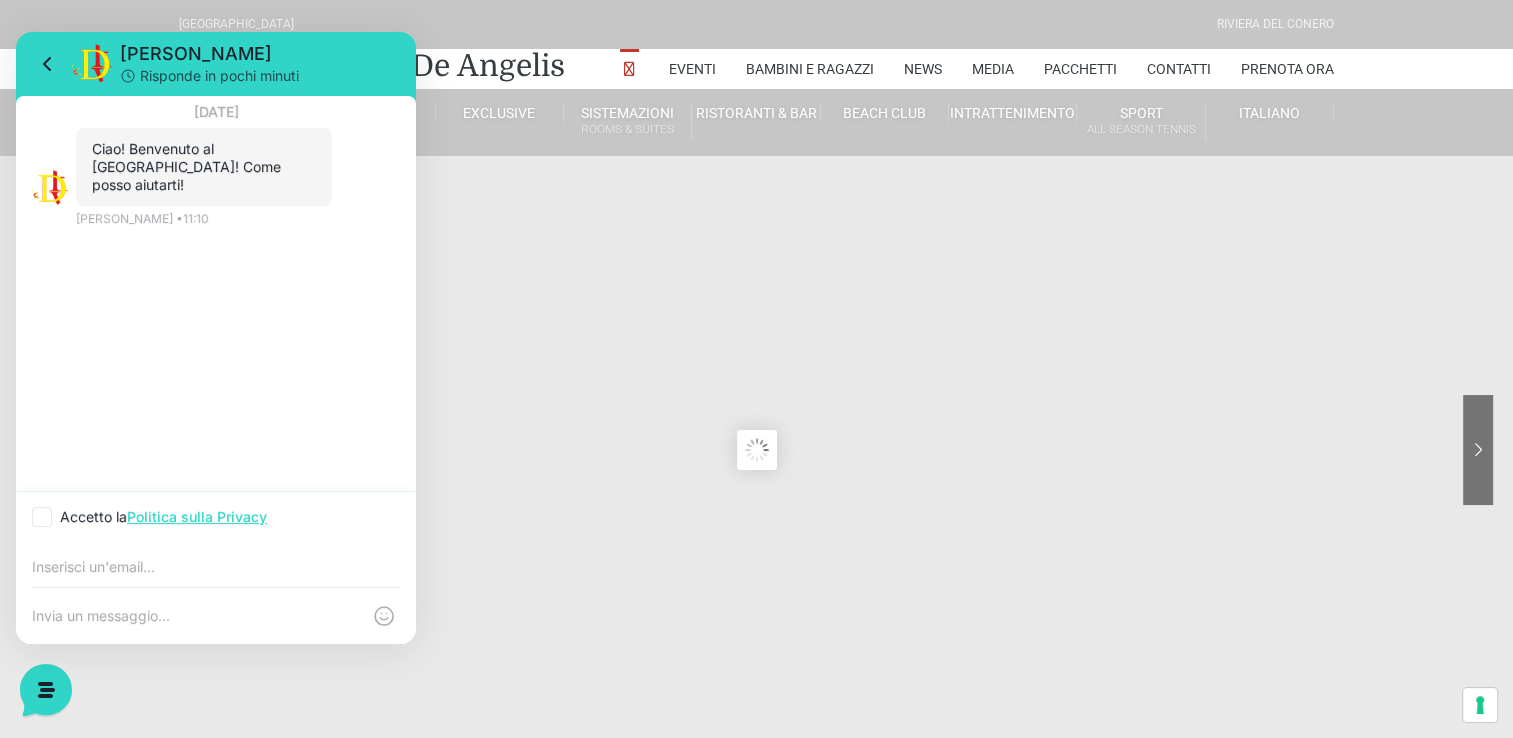 type 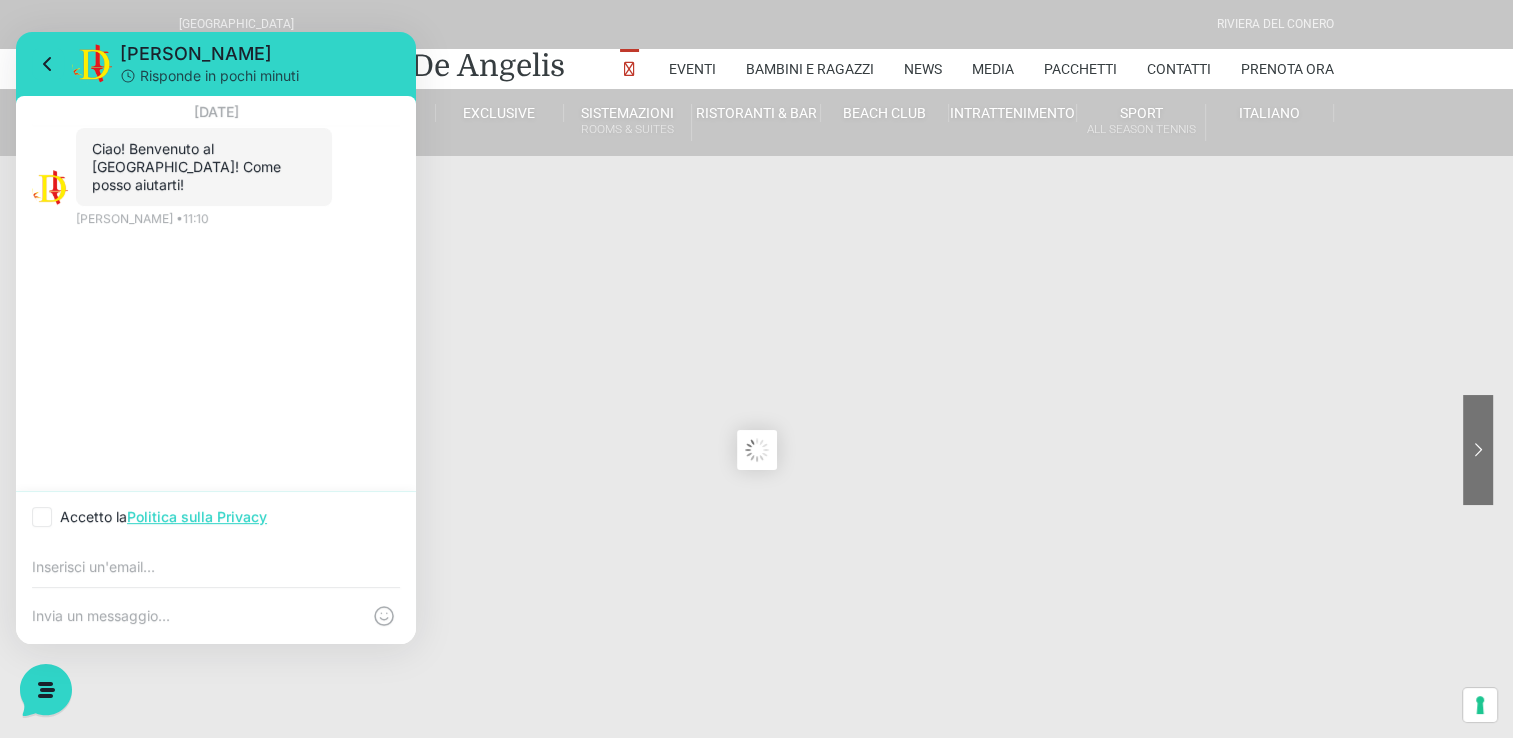 click at bounding box center [196, 616] 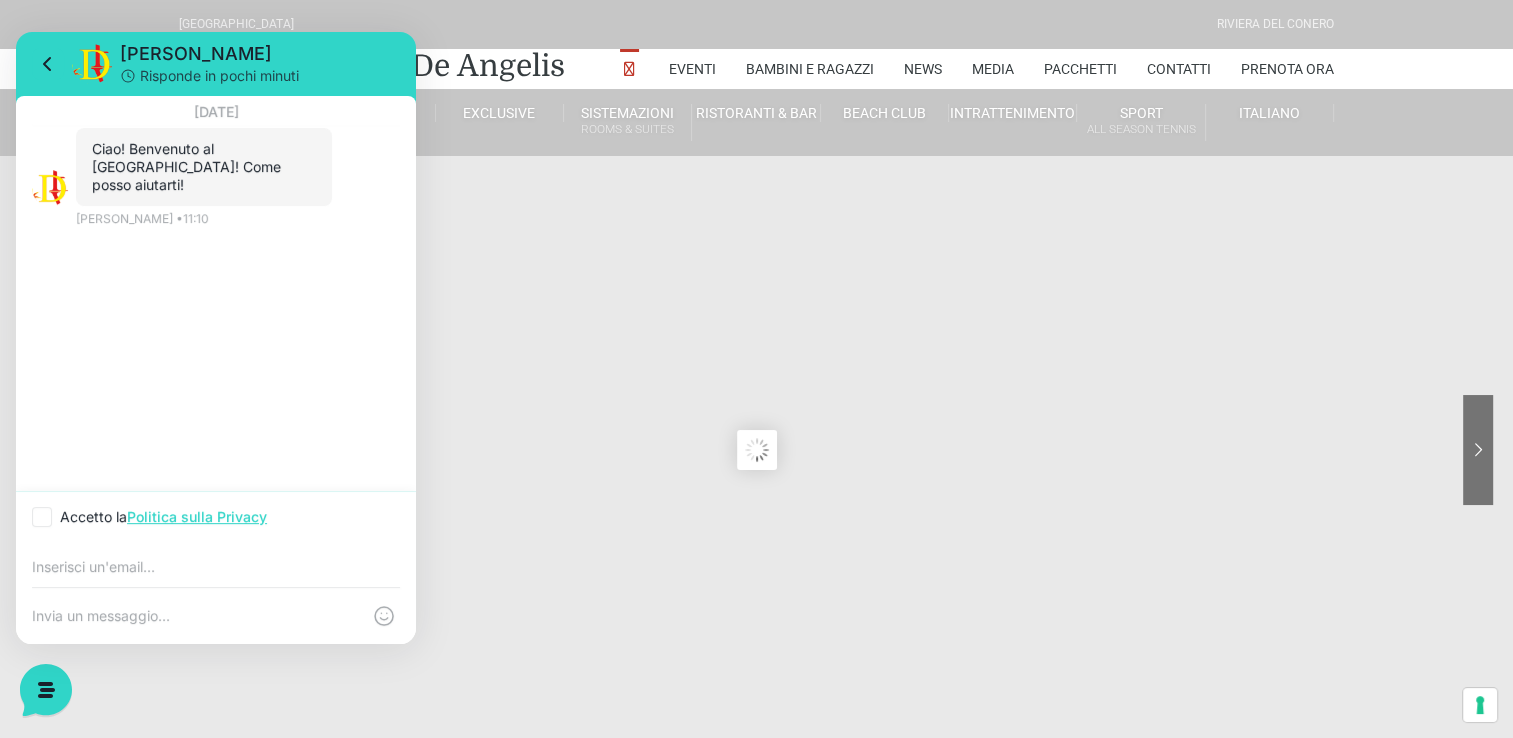 paste on "alve. Ho ricevuto un vostro preventivo, dove è segnato servizio di mezza pensione incluso, ma tra parentesi c'è scritto colazione e cena a buffet, pranzo self service...ma quindi il pranzo è compreso o no? Grazie" 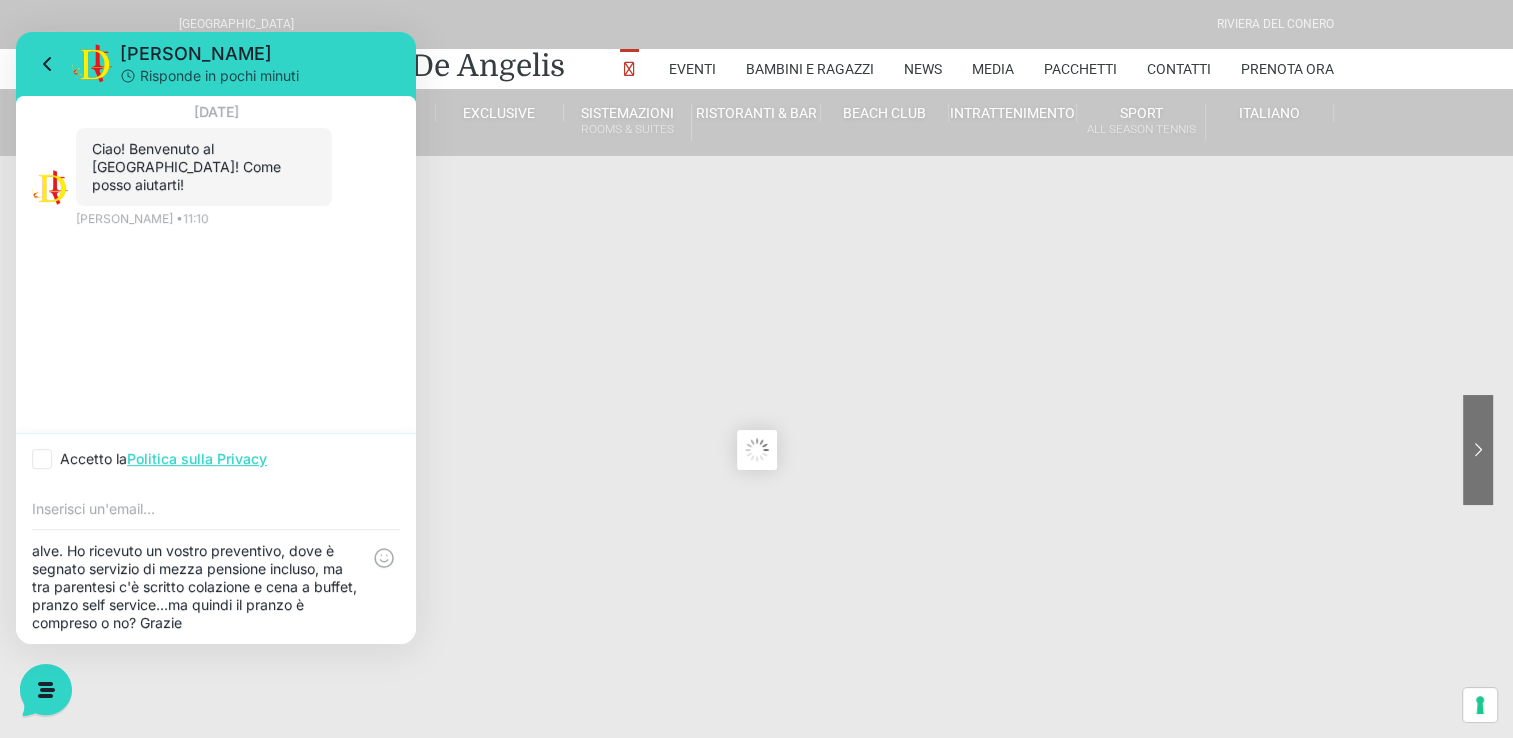 click on "alve. Ho ricevuto un vostro preventivo, dove è segnato servizio di mezza pensione incluso, ma tra parentesi c'è scritto colazione e cena a buffet, pranzo self service...ma quindi il pranzo è compreso o no? Grazie" at bounding box center (196, 587) 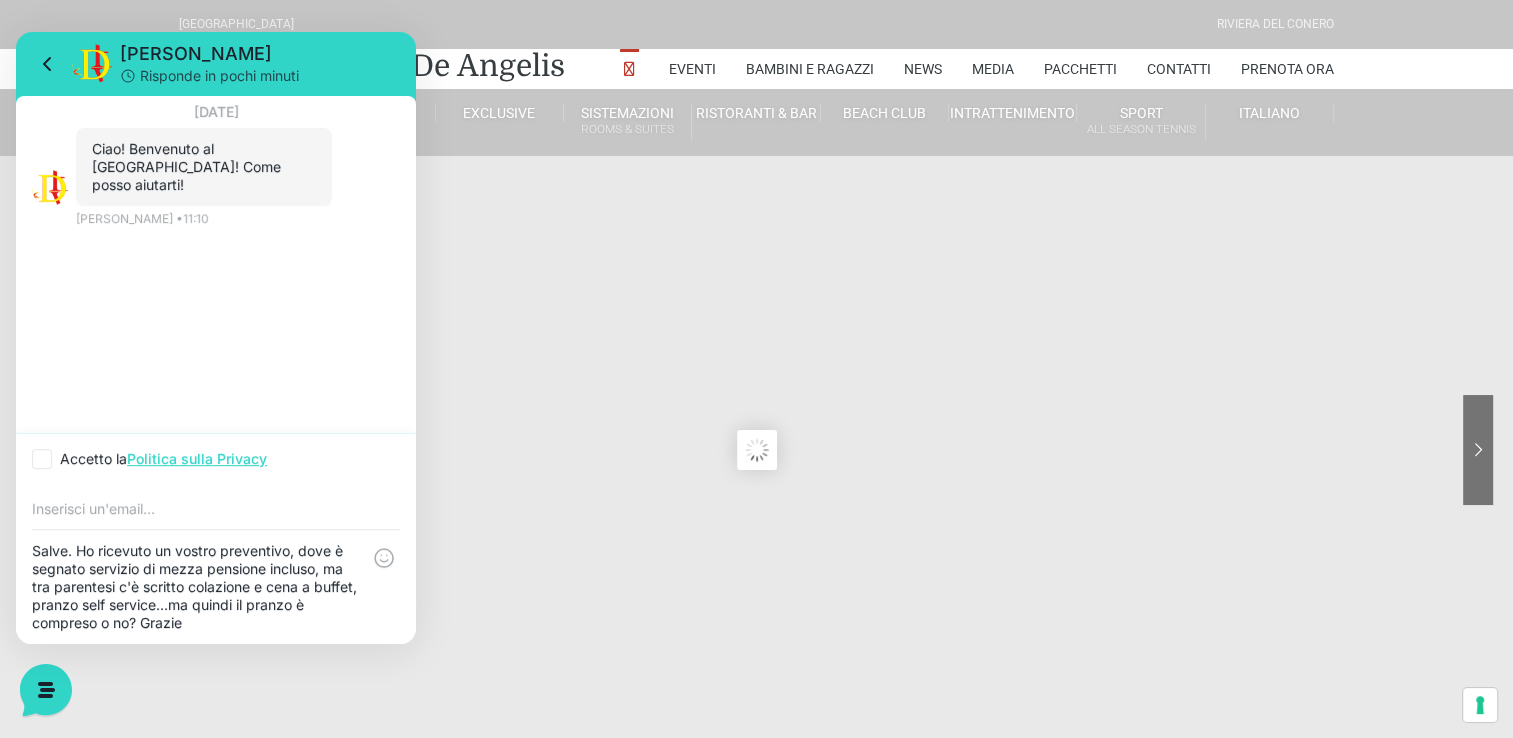 type on "Salve. Ho ricevuto un vostro preventivo, dove è segnato servizio di mezza pensione incluso, ma tra parentesi c'è scritto colazione e cena a buffet, pranzo self service...ma quindi il pranzo è compreso o no? Grazie" 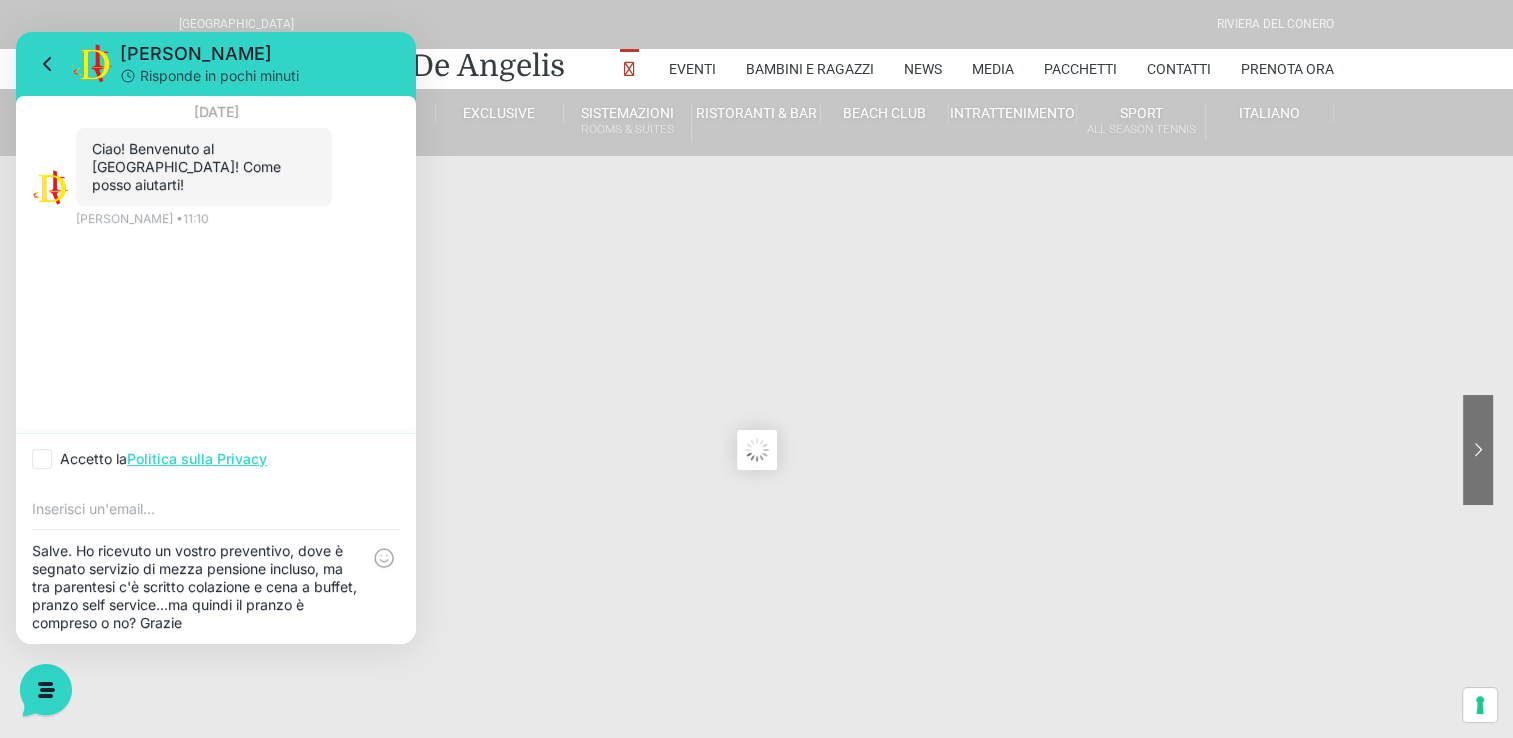 click on "Salve. Ho ricevuto un vostro preventivo, dove è segnato servizio di mezza pensione incluso, ma tra parentesi c'è scritto colazione e cena a buffet, pranzo self service...ma quindi il pranzo è compreso o no? Grazie" at bounding box center (216, 587) 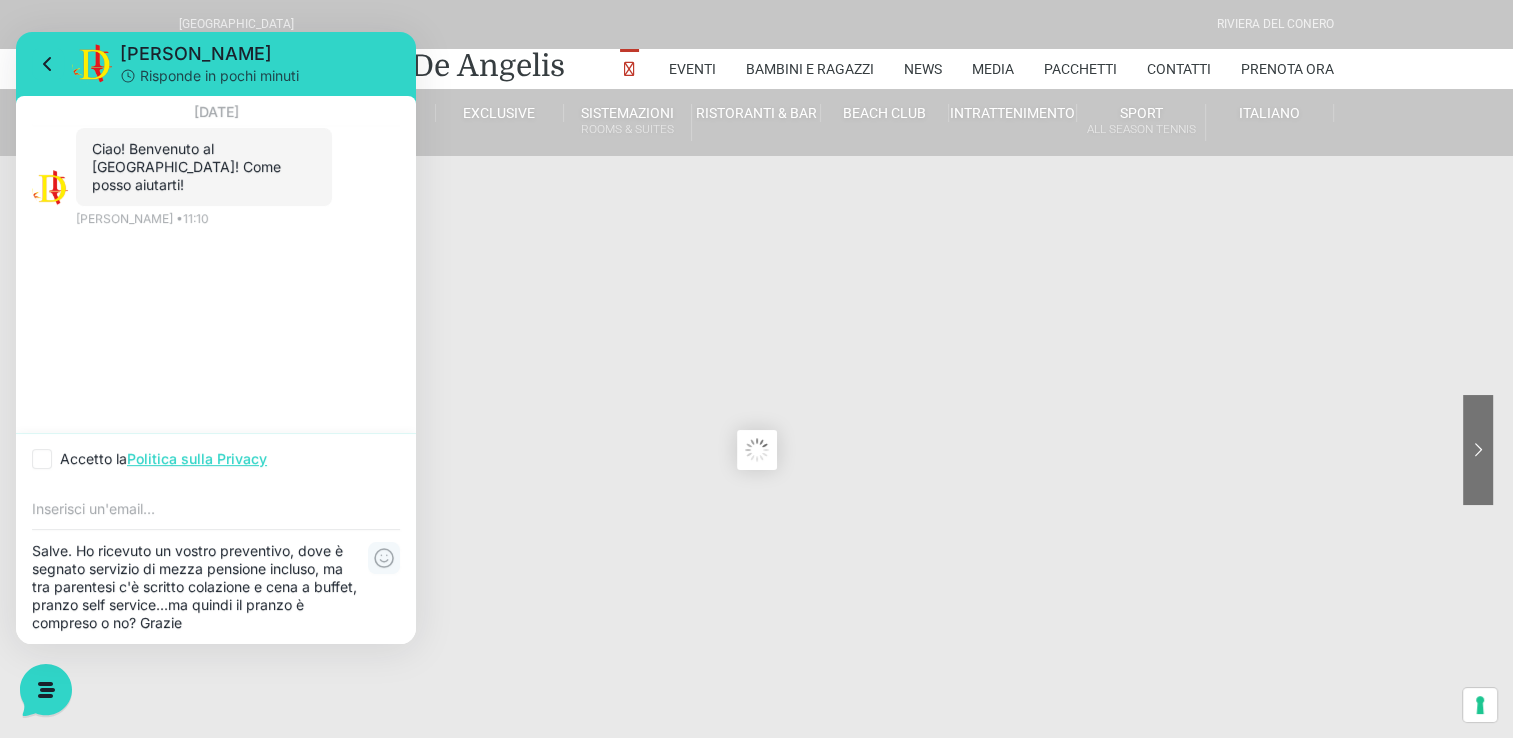 click 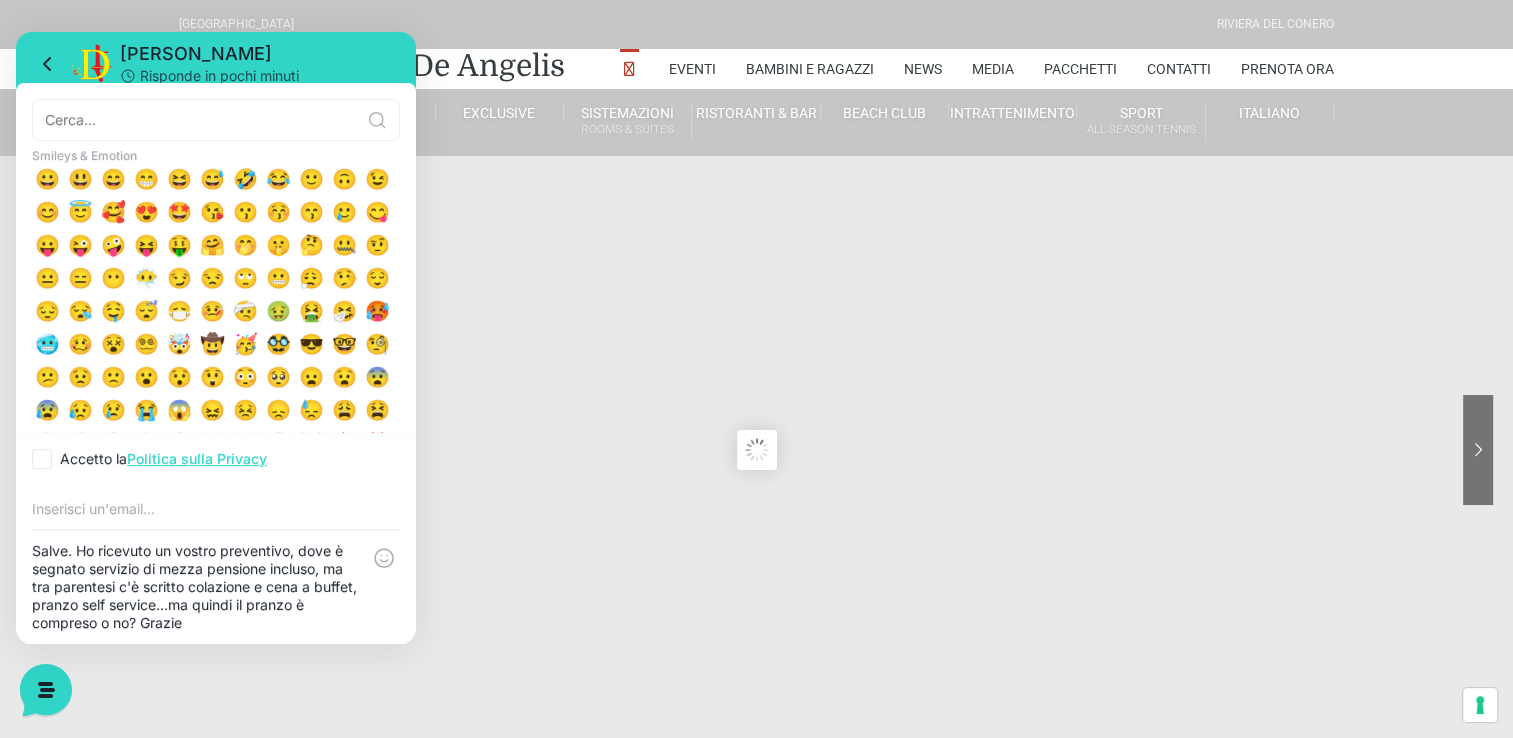 click on "Salve. Ho ricevuto un vostro preventivo, dove è segnato servizio di mezza pensione incluso, ma tra parentesi c'è scritto colazione e cena a buffet, pranzo self service...ma quindi il pranzo è compreso o no? Grazie" at bounding box center (196, 587) 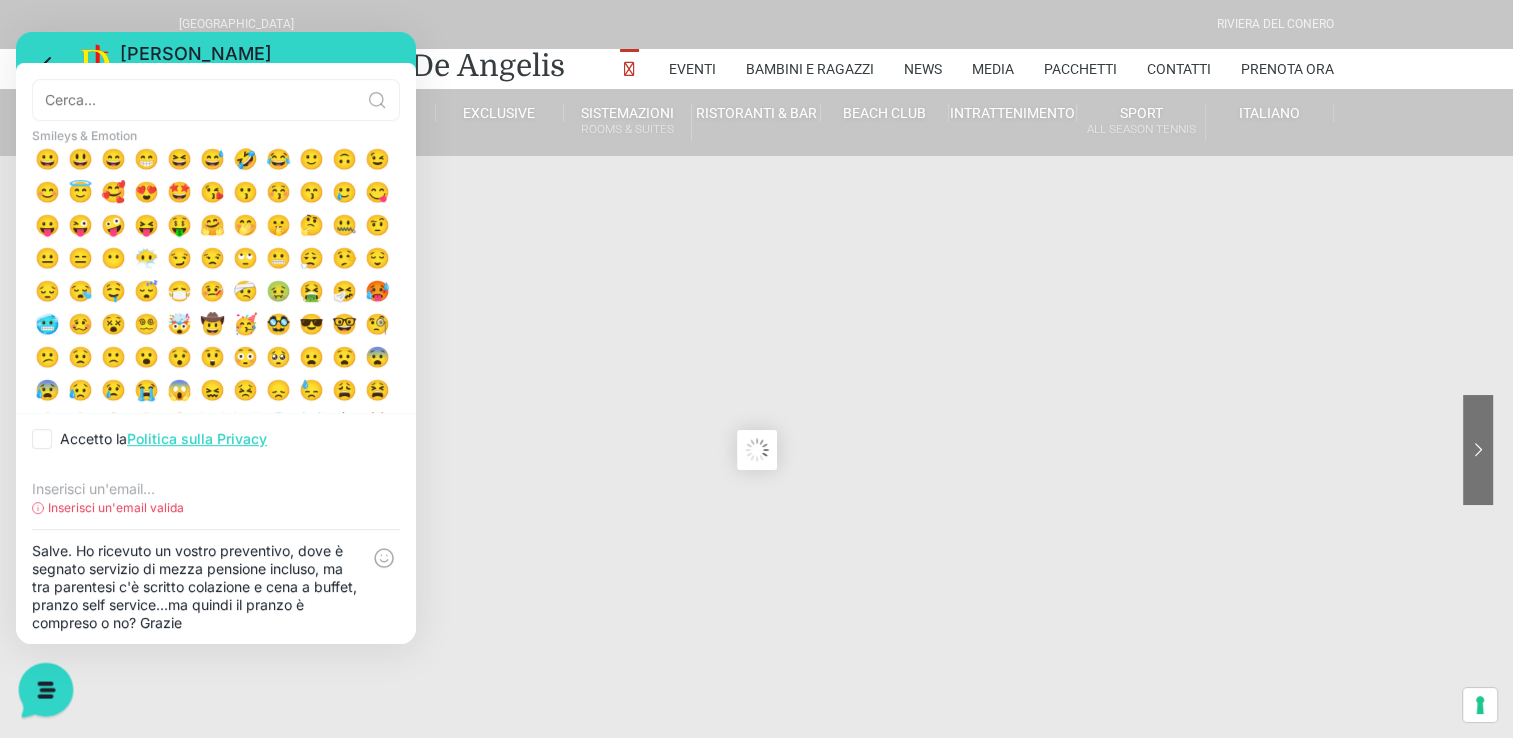 click 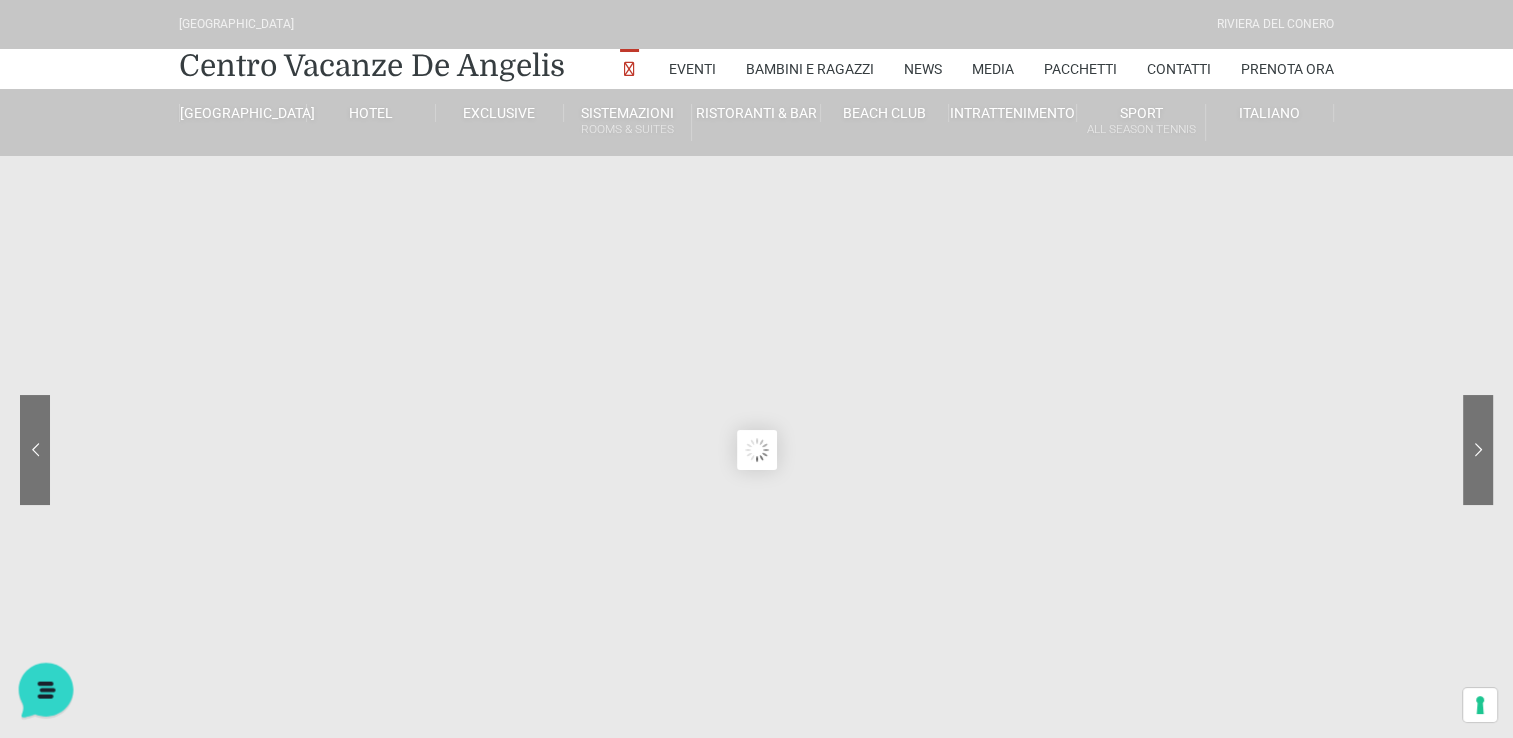 click 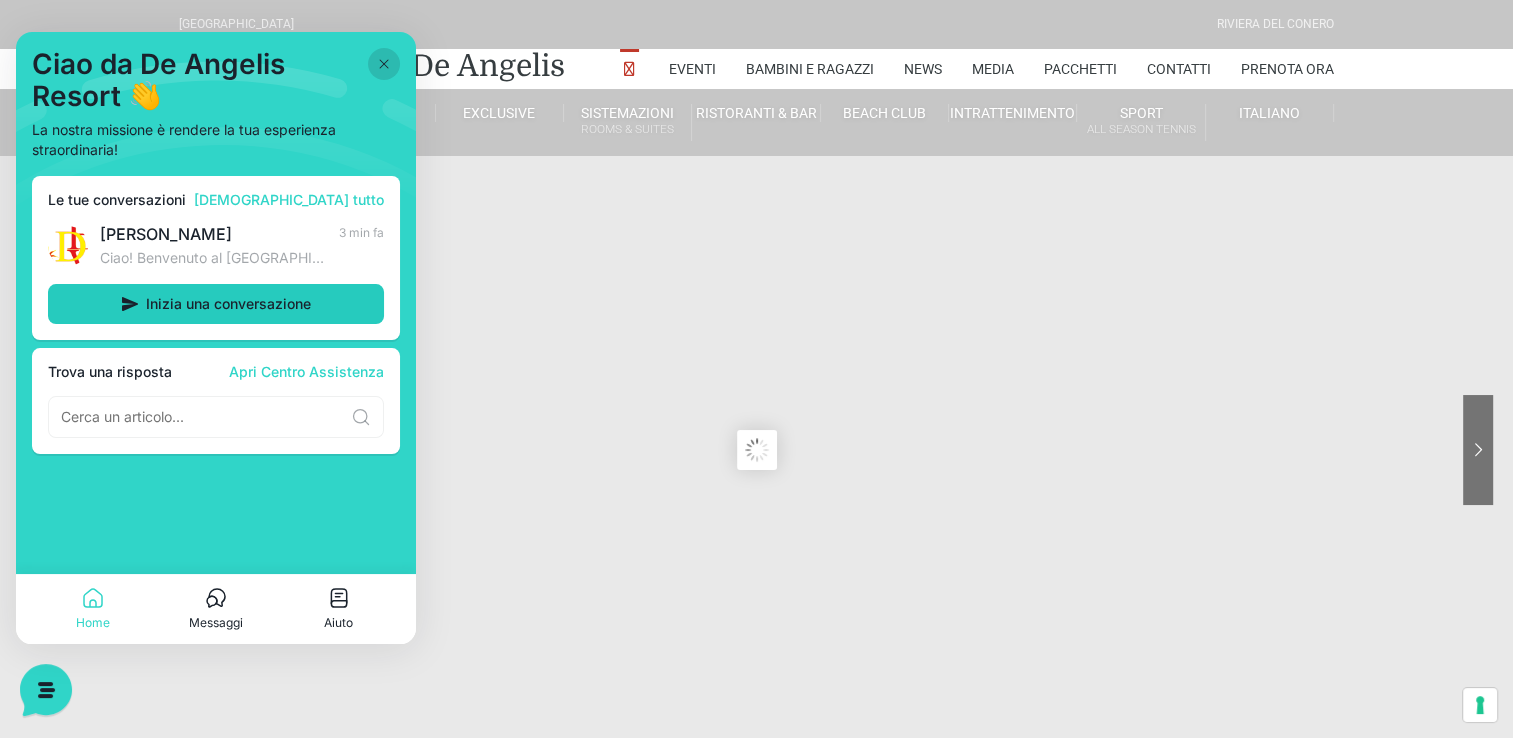 click on "Inizia una conversazione" at bounding box center (228, 304) 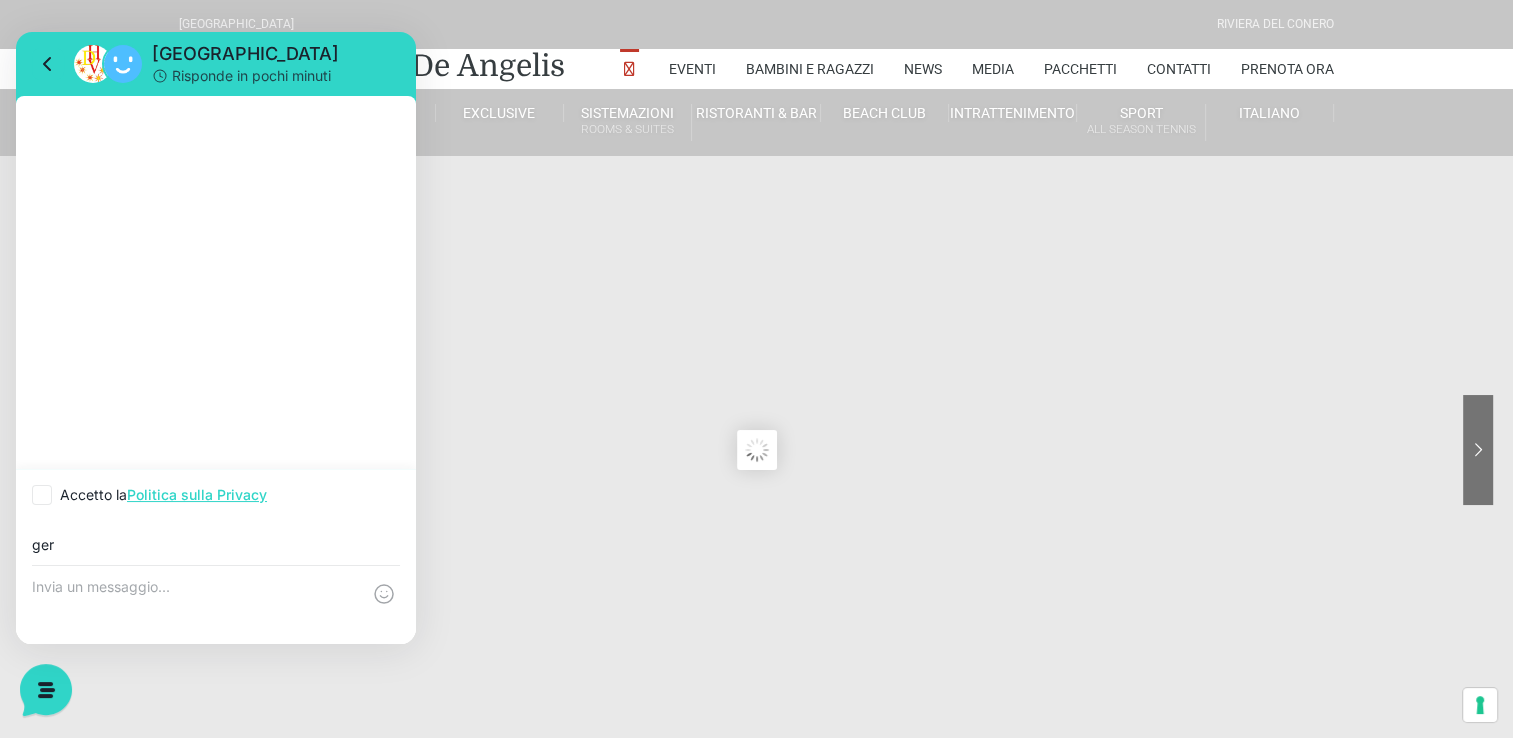 type on "germonia@inwind.it" 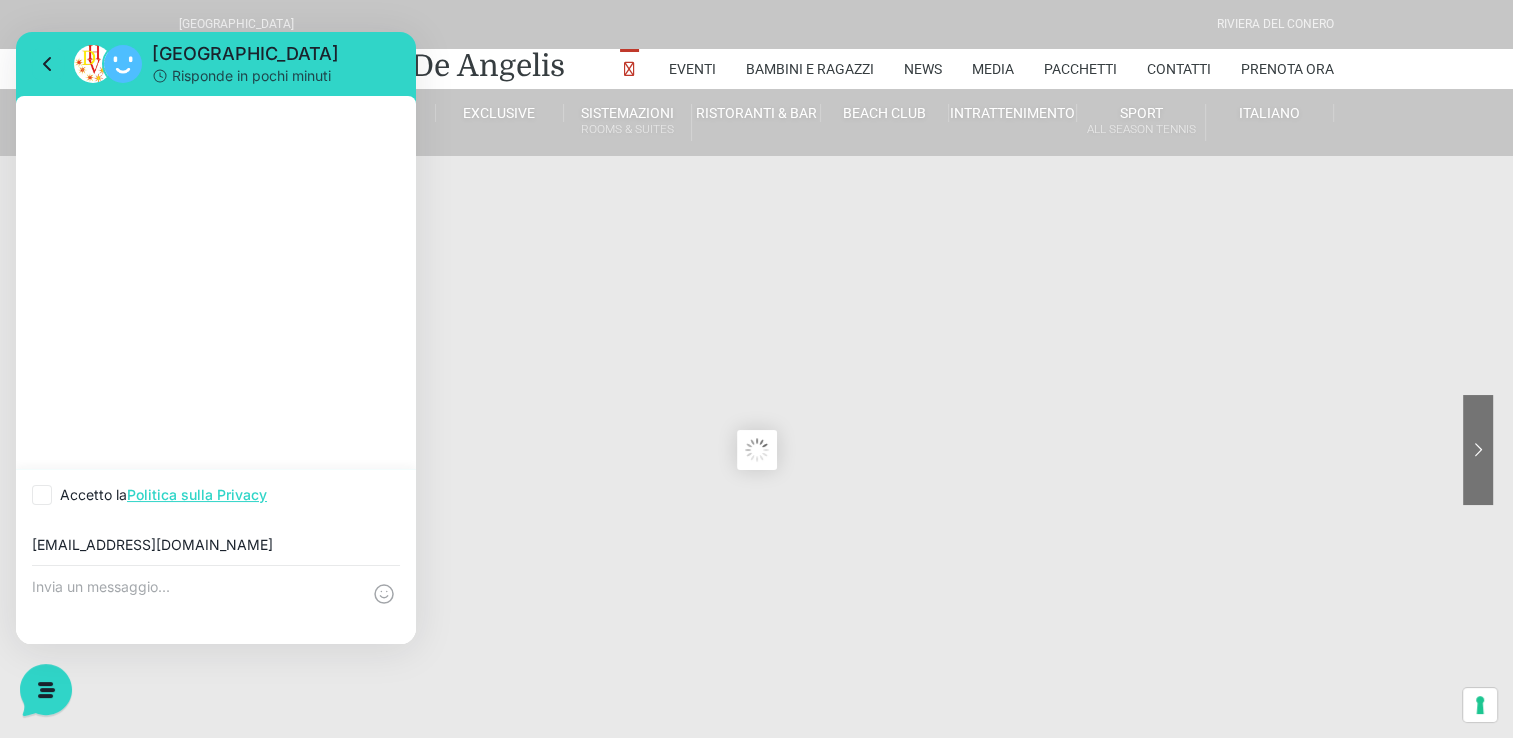 click at bounding box center (196, 605) 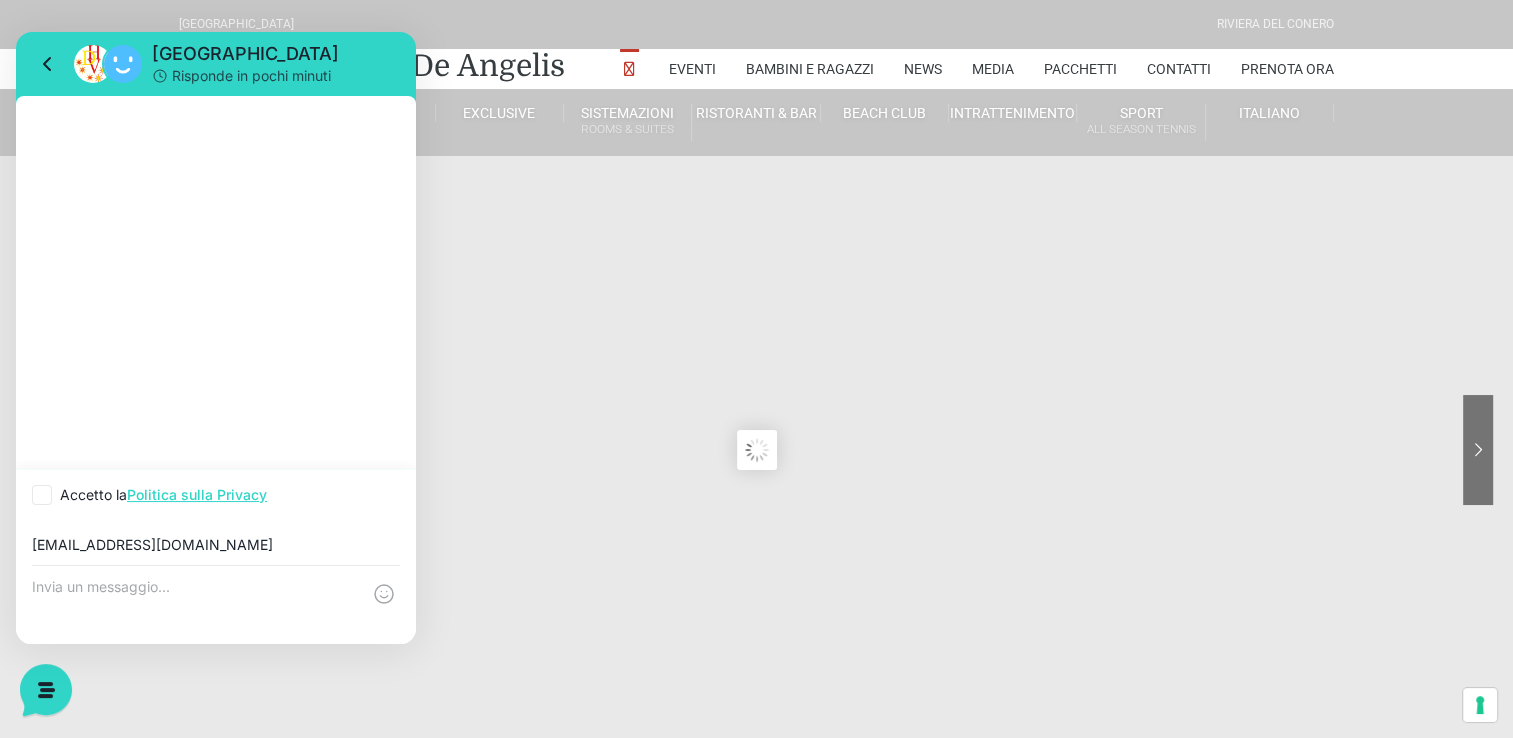 paste on "alve. Ho ricevuto un vostro preventivo, dove è segnato servizio di mezza pensione incluso, ma tra parentesi c'è scritto colazione e cena a buffet, pranzo self service...ma quindi il pranzo è compreso o no? Grazie" 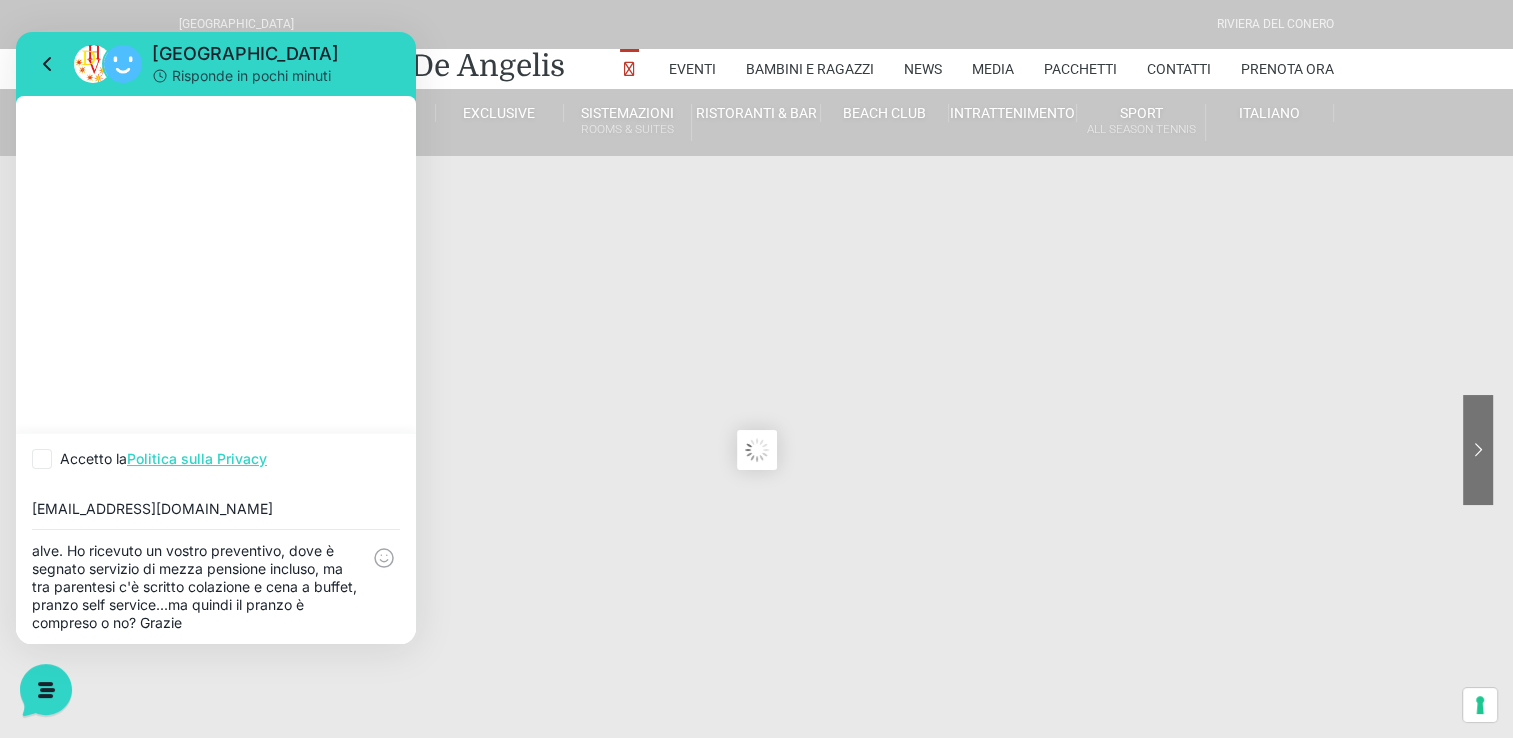 click on "alve. Ho ricevuto un vostro preventivo, dove è segnato servizio di mezza pensione incluso, ma tra parentesi c'è scritto colazione e cena a buffet, pranzo self service...ma quindi il pranzo è compreso o no? Grazie" at bounding box center (216, 587) 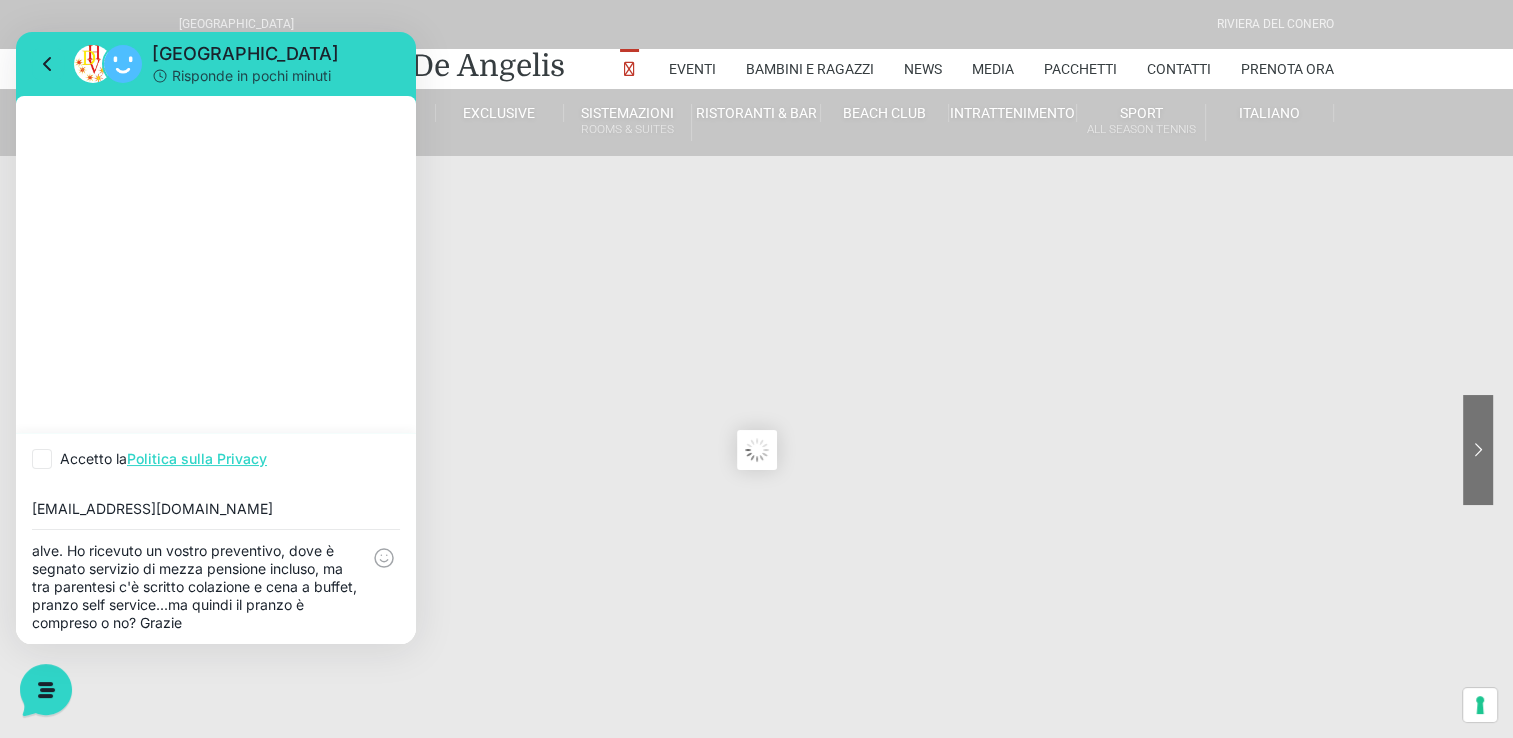 click on "alve. Ho ricevuto un vostro preventivo, dove è segnato servizio di mezza pensione incluso, ma tra parentesi c'è scritto colazione e cena a buffet, pranzo self service...ma quindi il pranzo è compreso o no? Grazie" at bounding box center [196, 587] 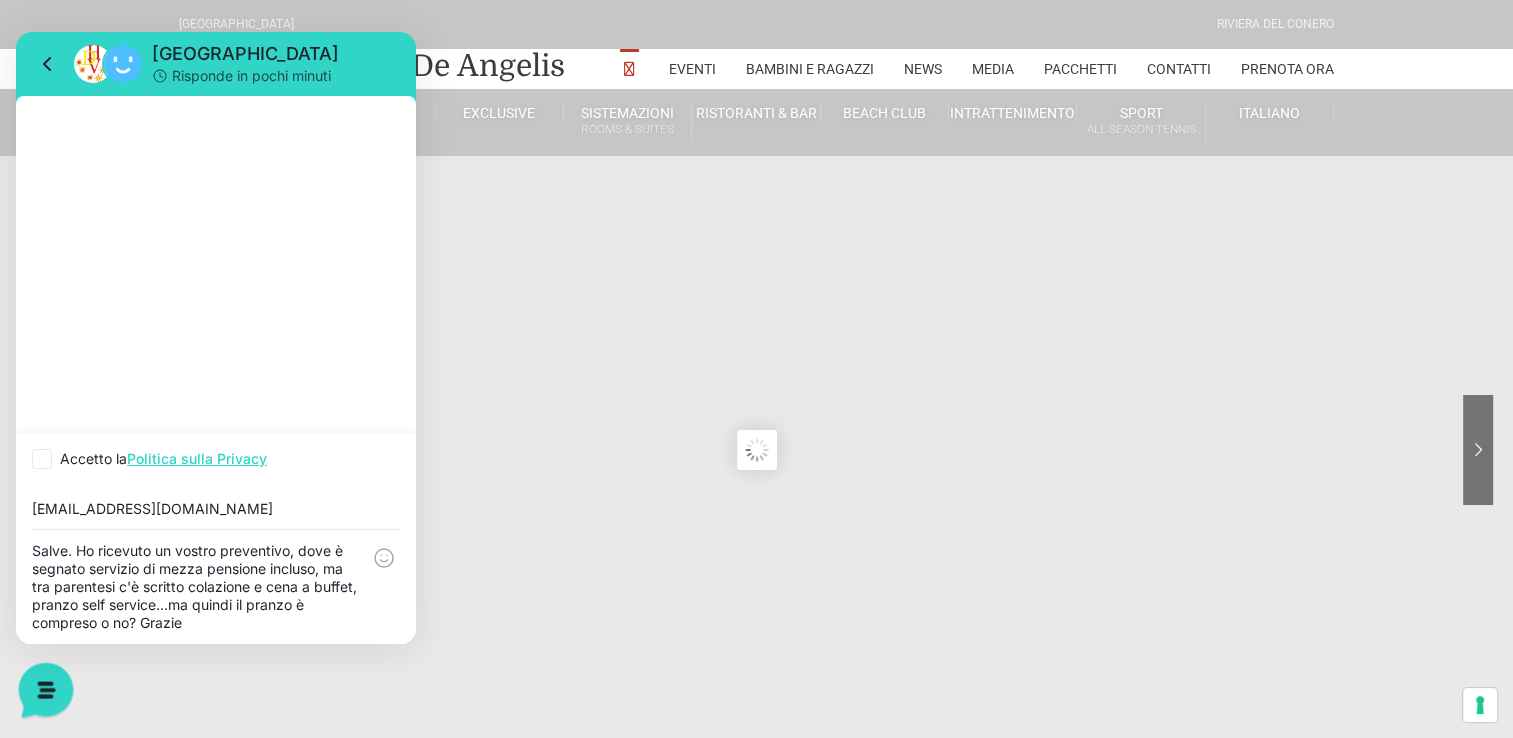 type on "Salve. Ho ricevuto un vostro preventivo, dove è segnato servizio di mezza pensione incluso, ma tra parentesi c'è scritto colazione e cena a buffet, pranzo self service...ma quindi il pranzo è compreso o no? Grazie" 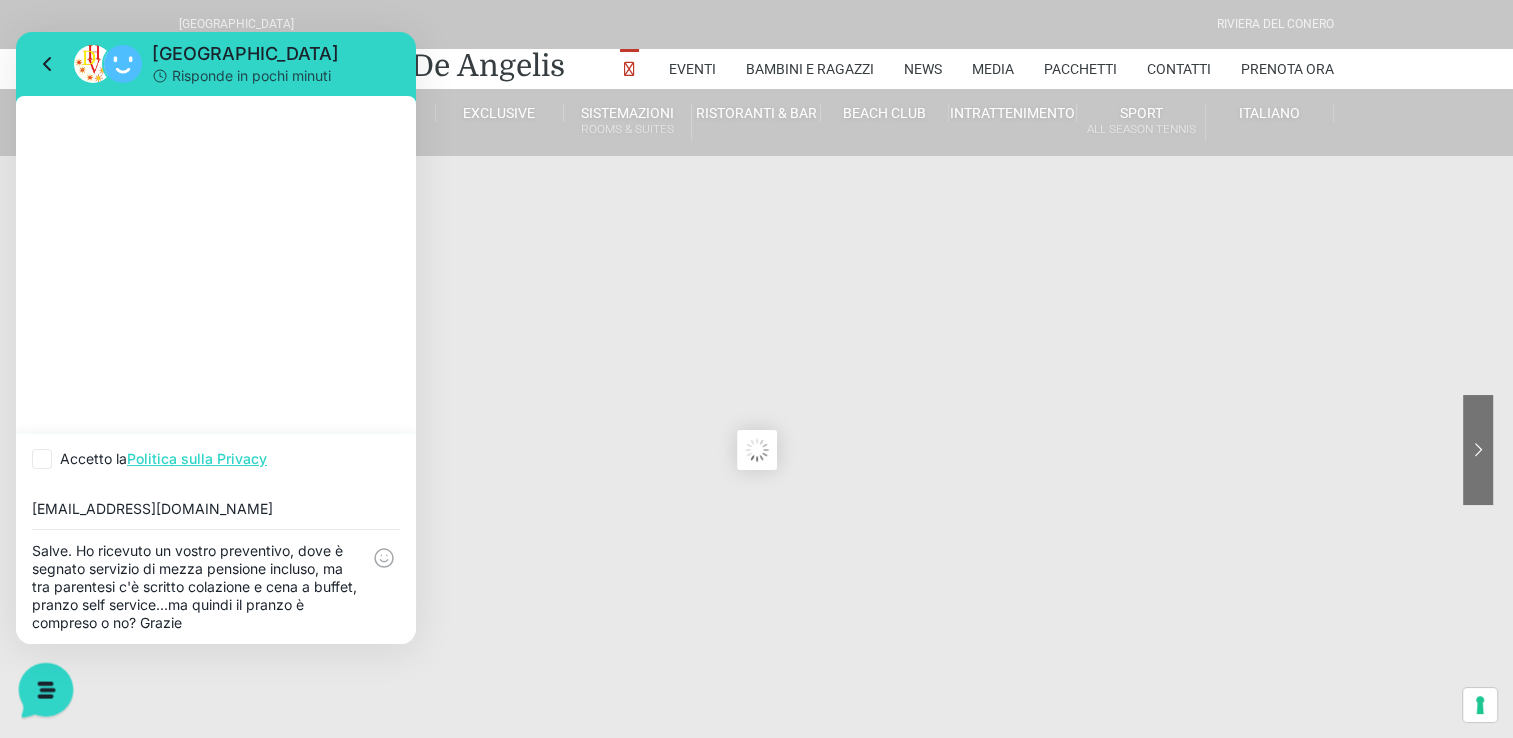 click 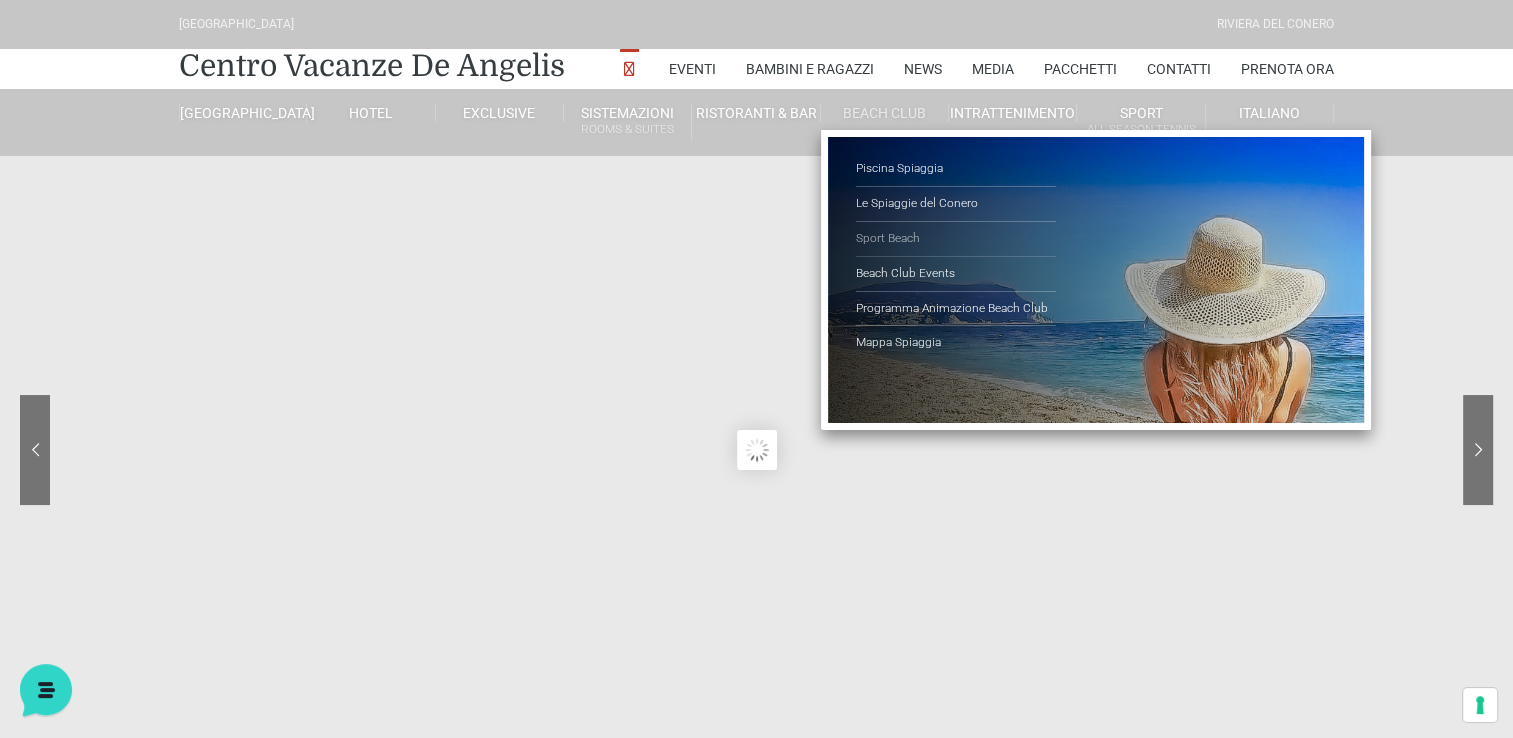 click on "Sport Beach" at bounding box center [956, 239] 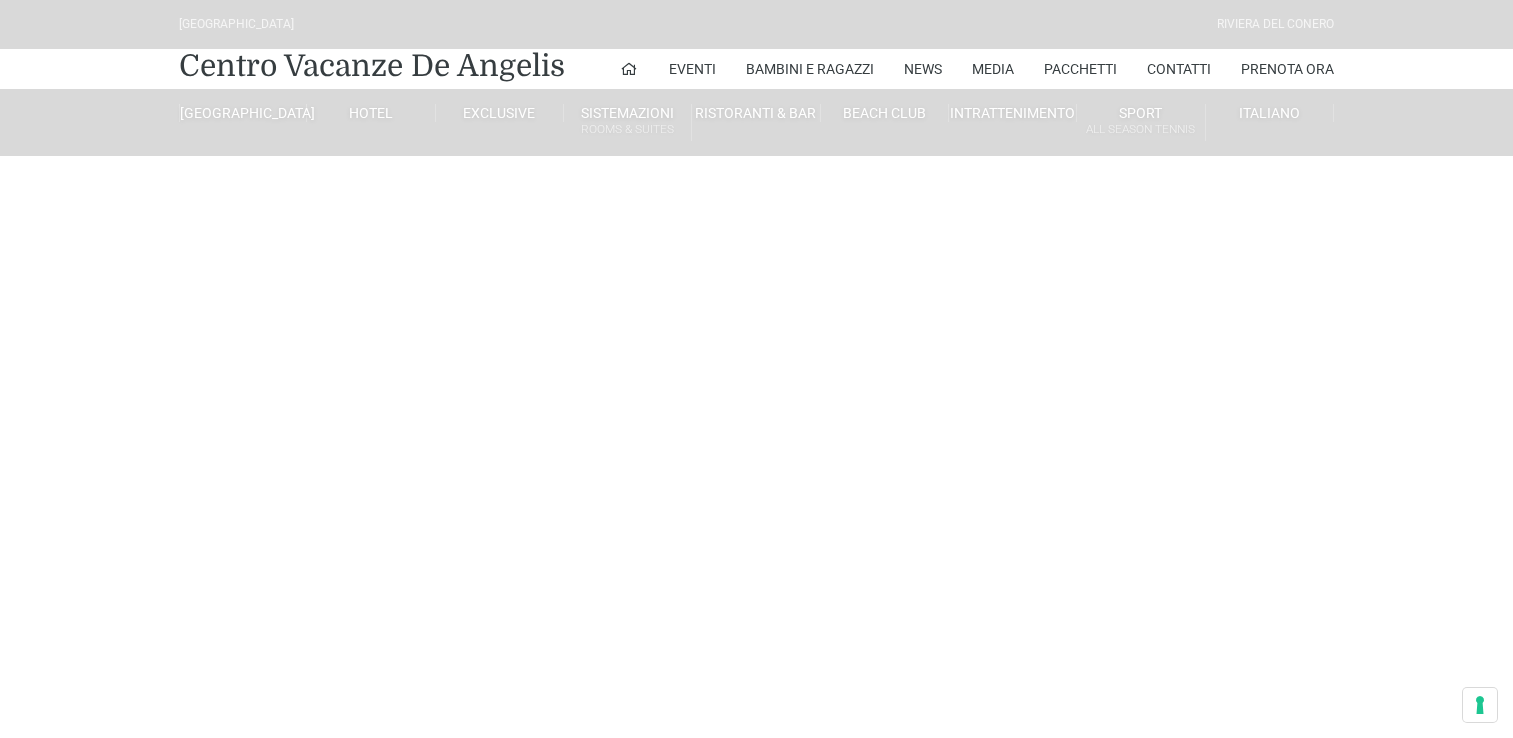 scroll, scrollTop: 0, scrollLeft: 0, axis: both 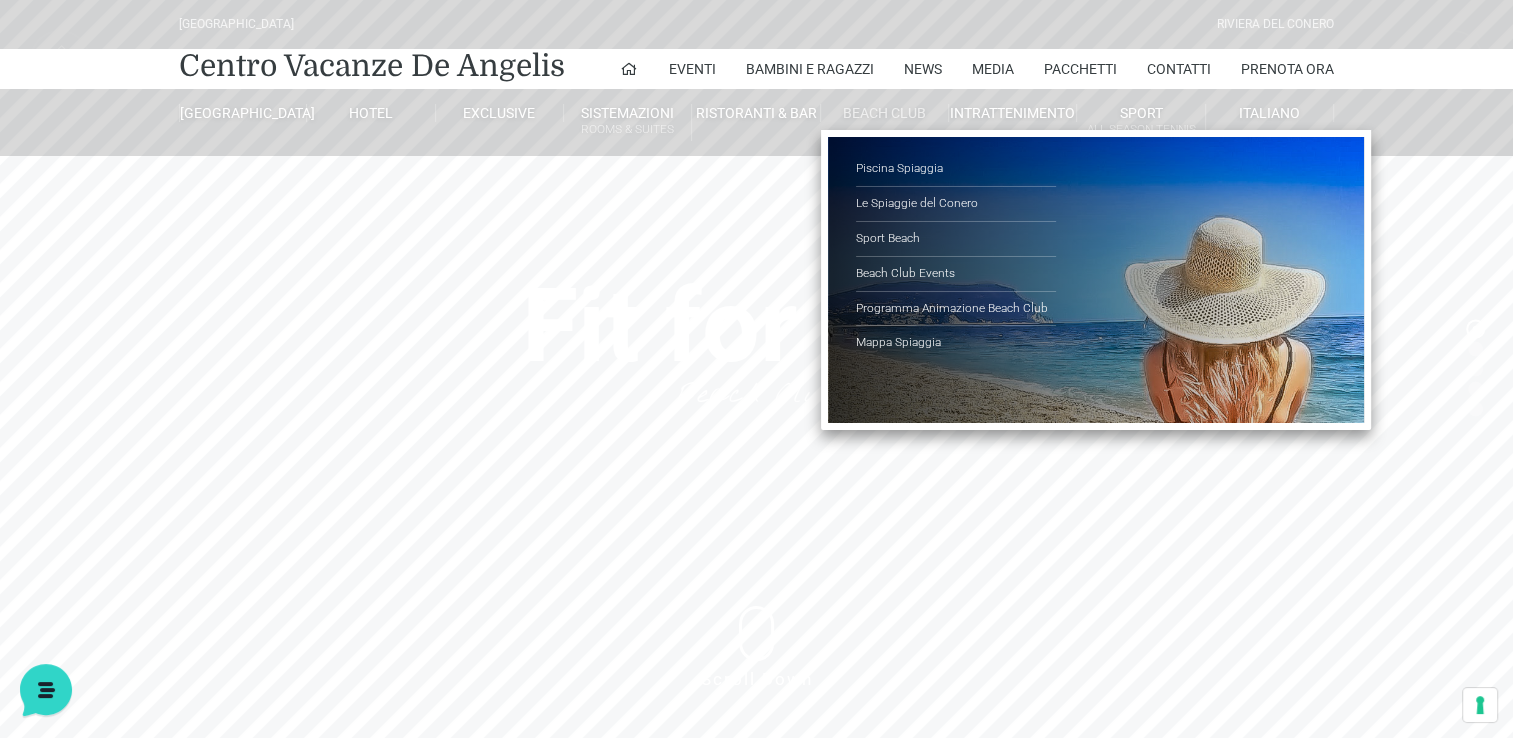 click on "Beach Club" at bounding box center (885, 113) 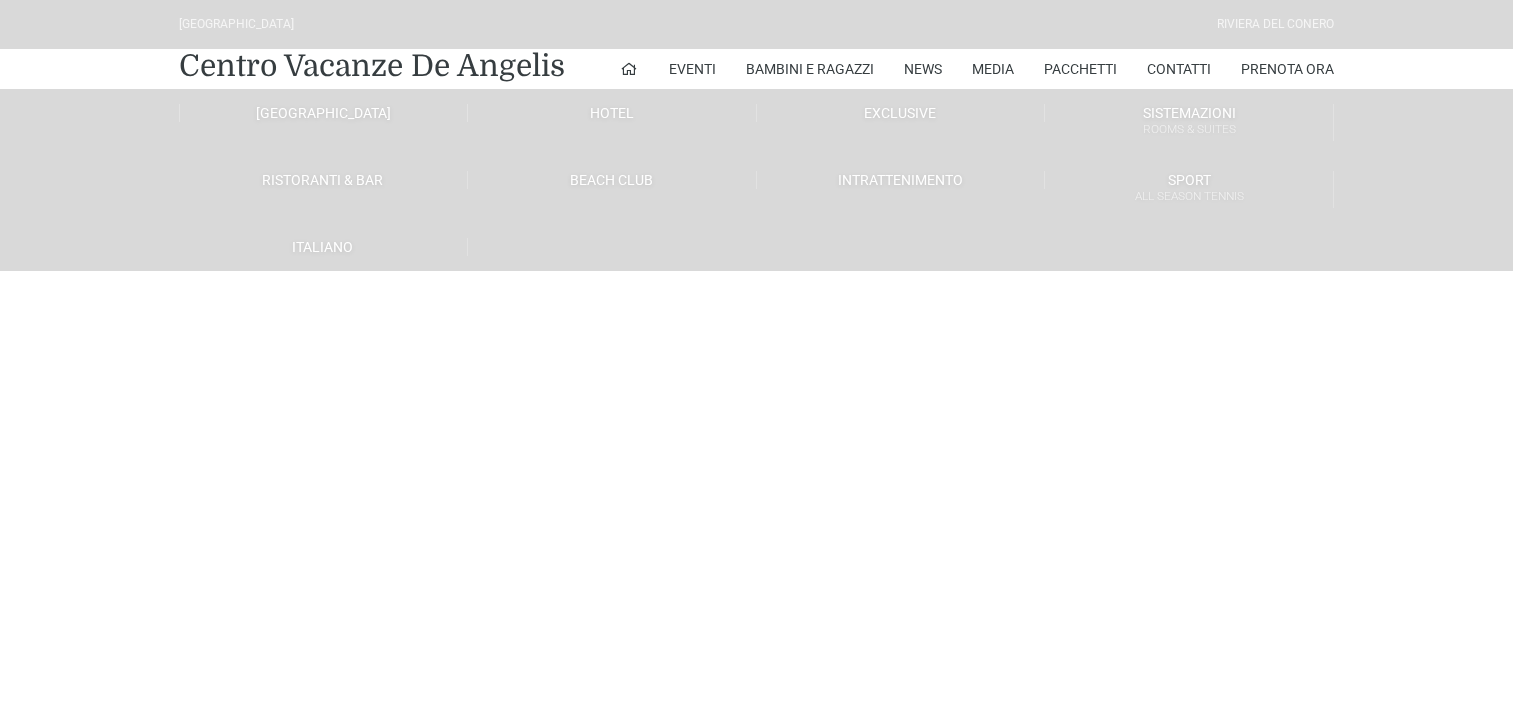 scroll, scrollTop: 0, scrollLeft: 0, axis: both 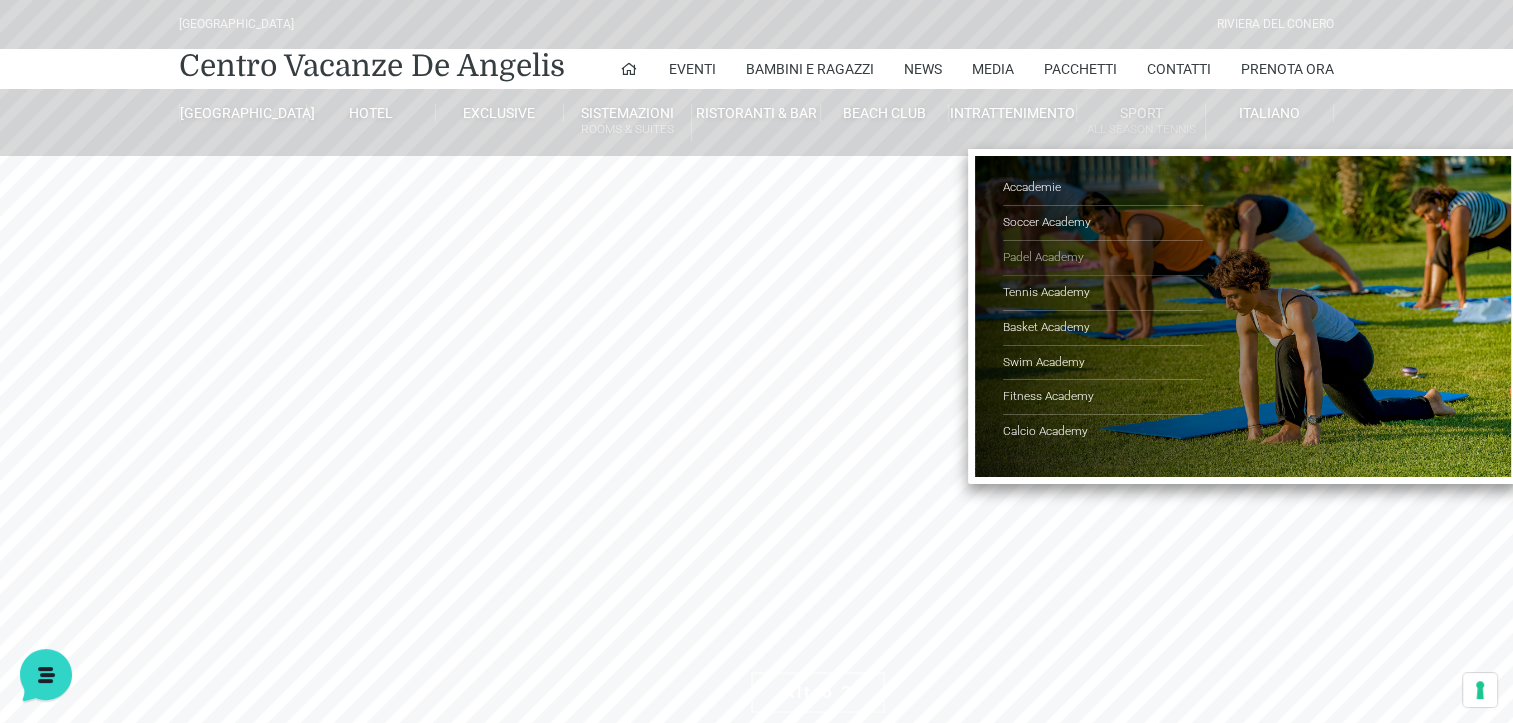 click on "Padel Academy" at bounding box center (1103, 258) 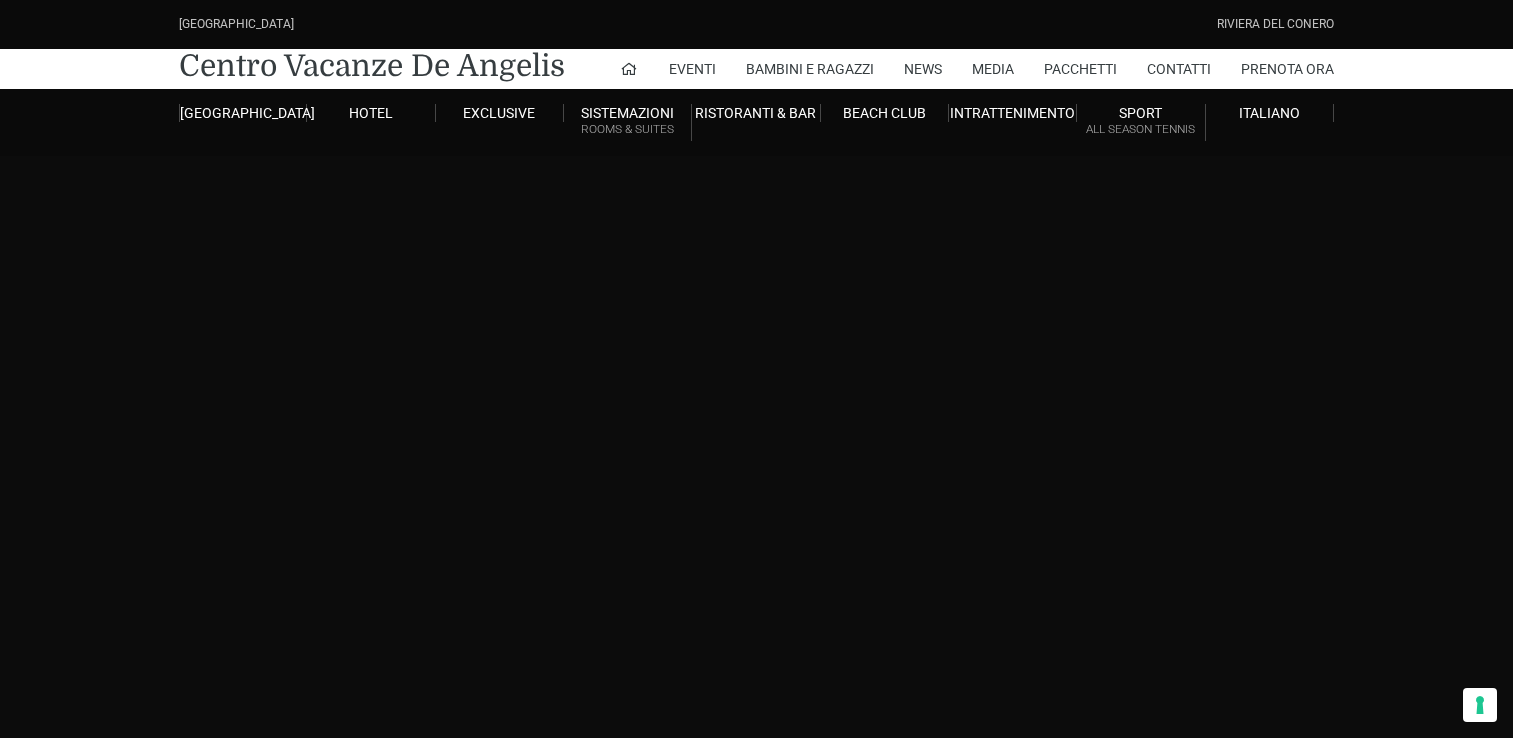 scroll, scrollTop: 0, scrollLeft: 0, axis: both 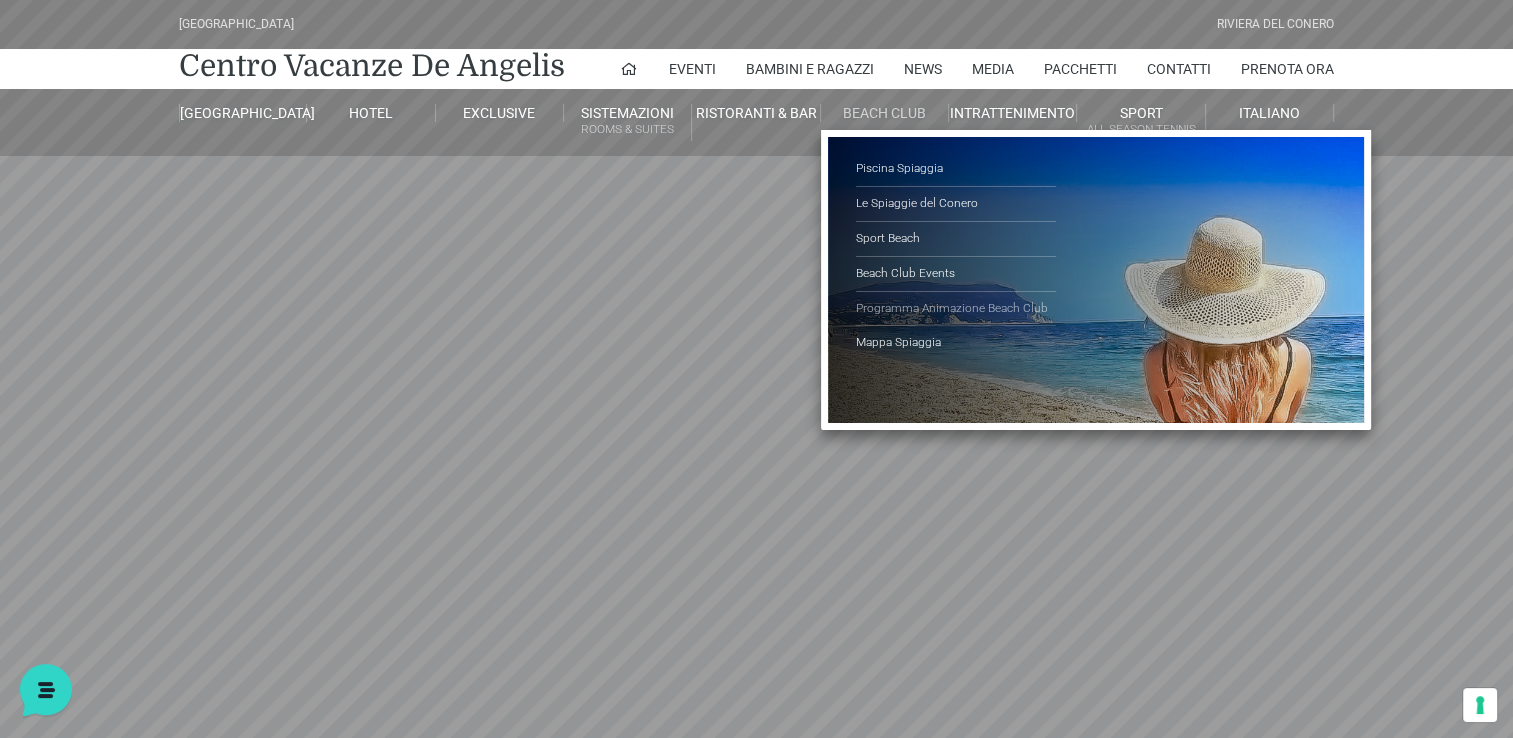 click on "Programma Animazione Beach Club" at bounding box center [956, 309] 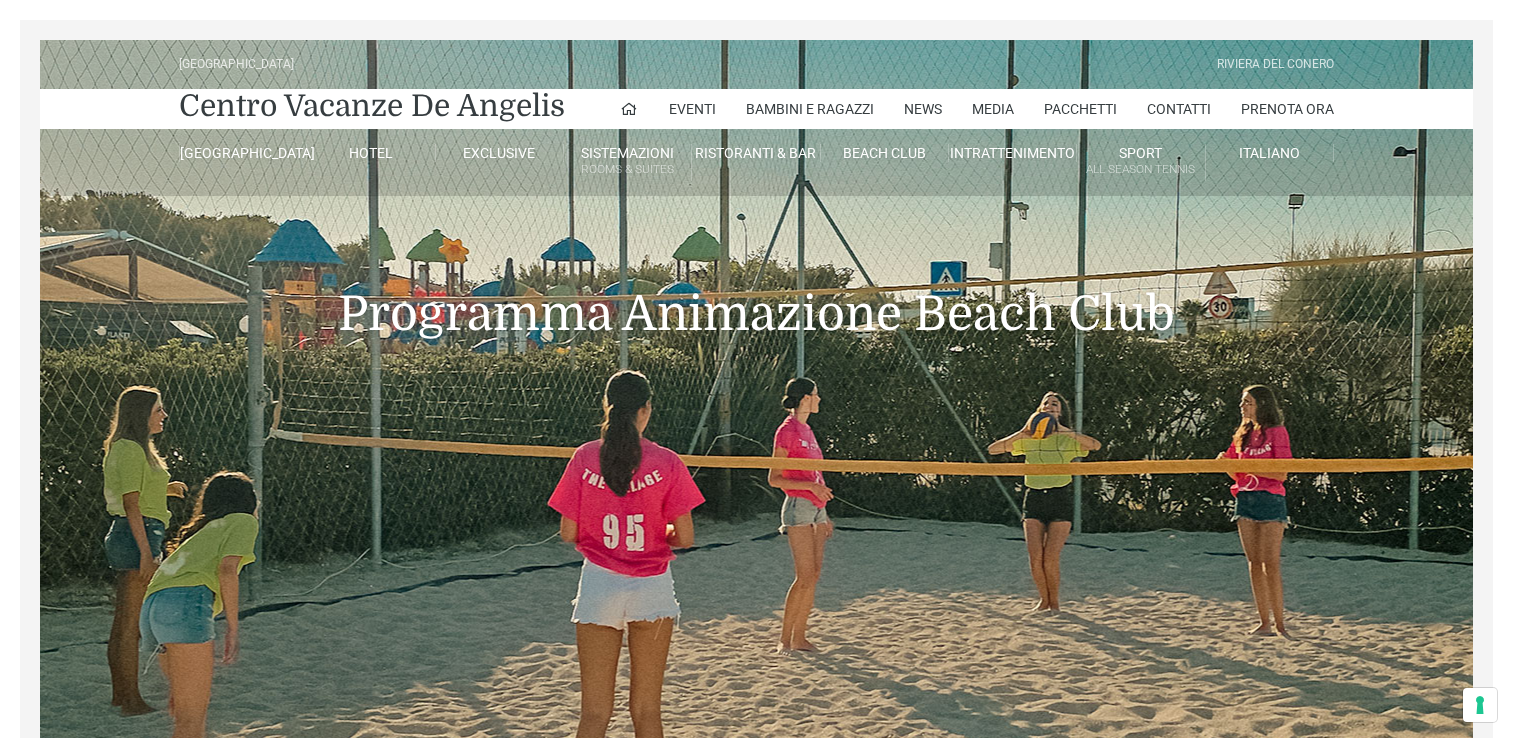 scroll, scrollTop: 0, scrollLeft: 0, axis: both 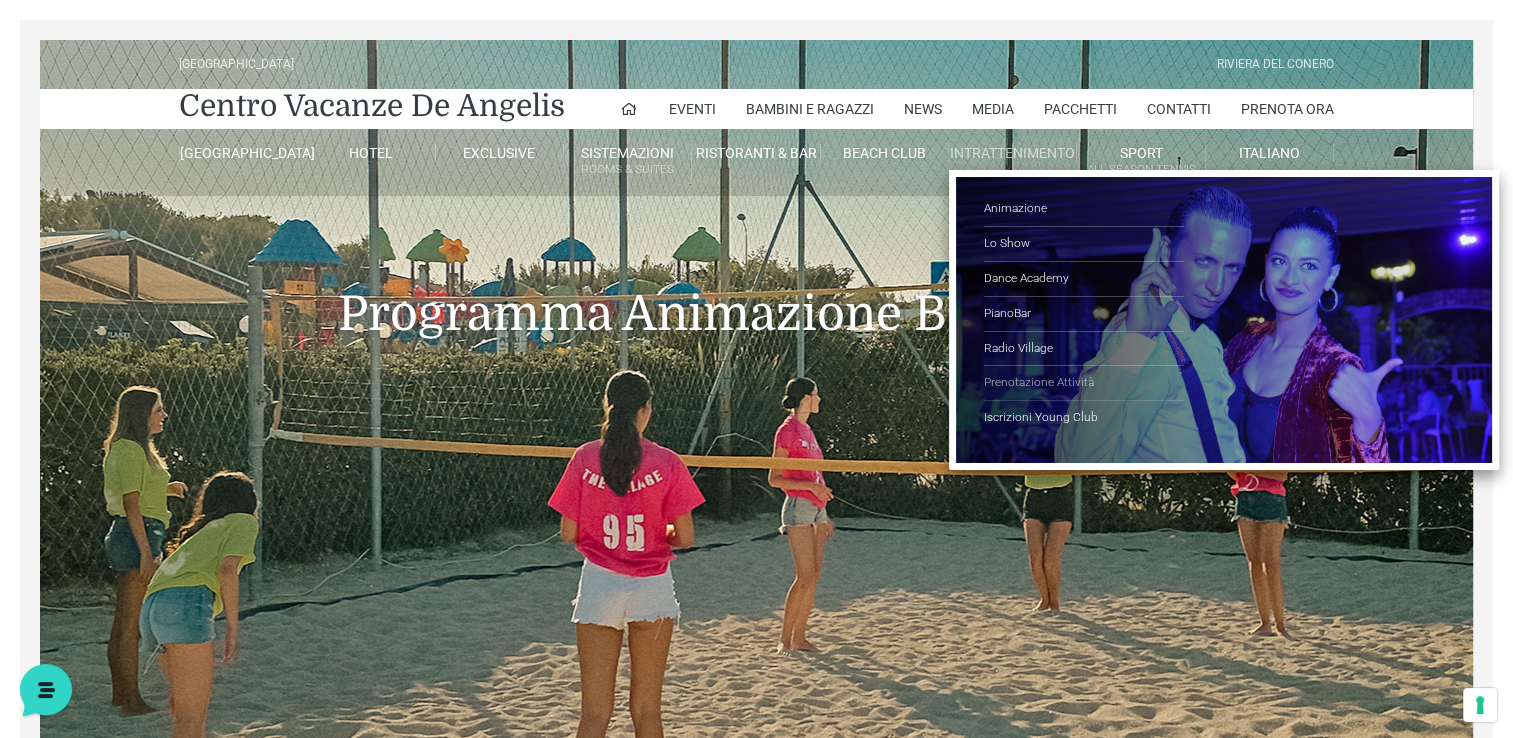click on "Prenotazione Attività" at bounding box center [1084, 383] 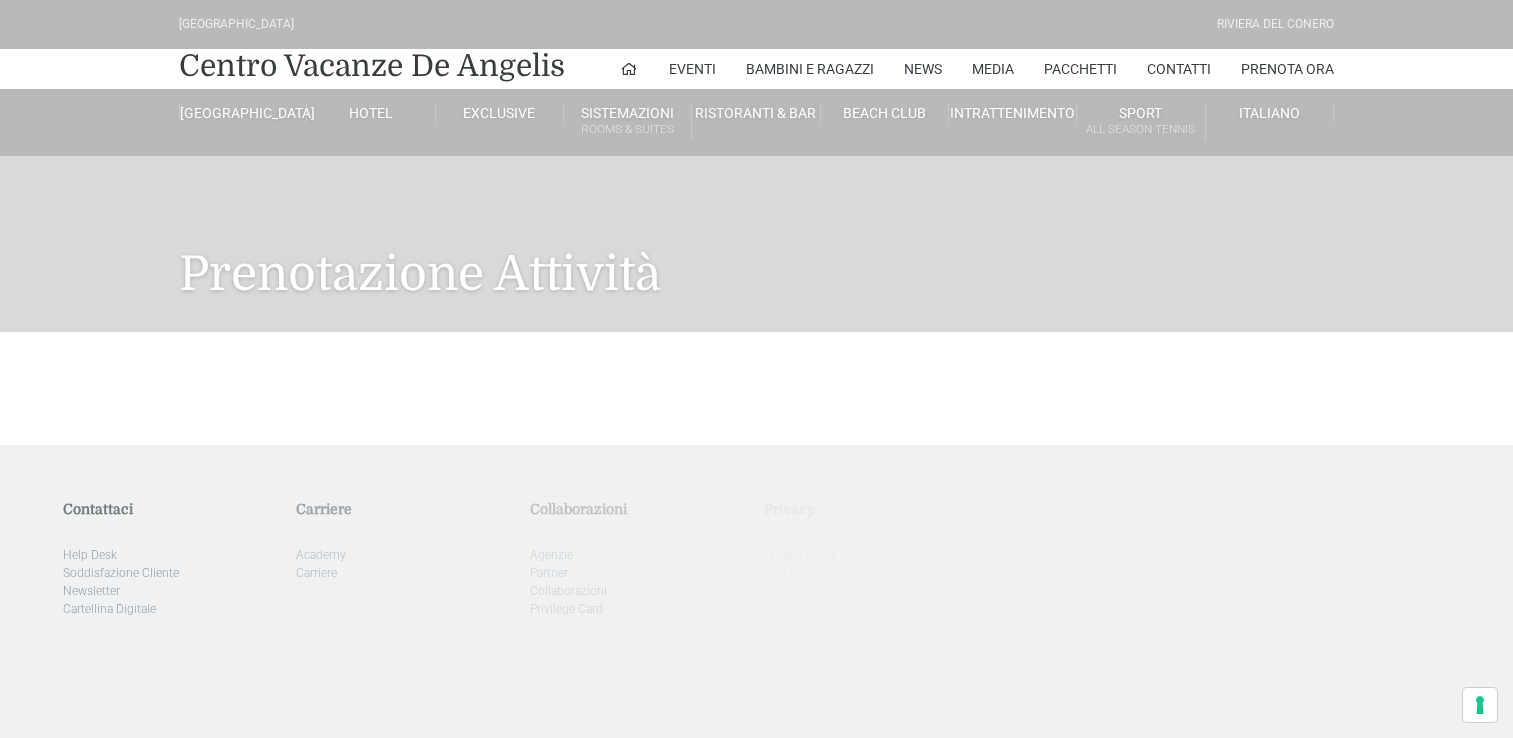 scroll, scrollTop: 0, scrollLeft: 0, axis: both 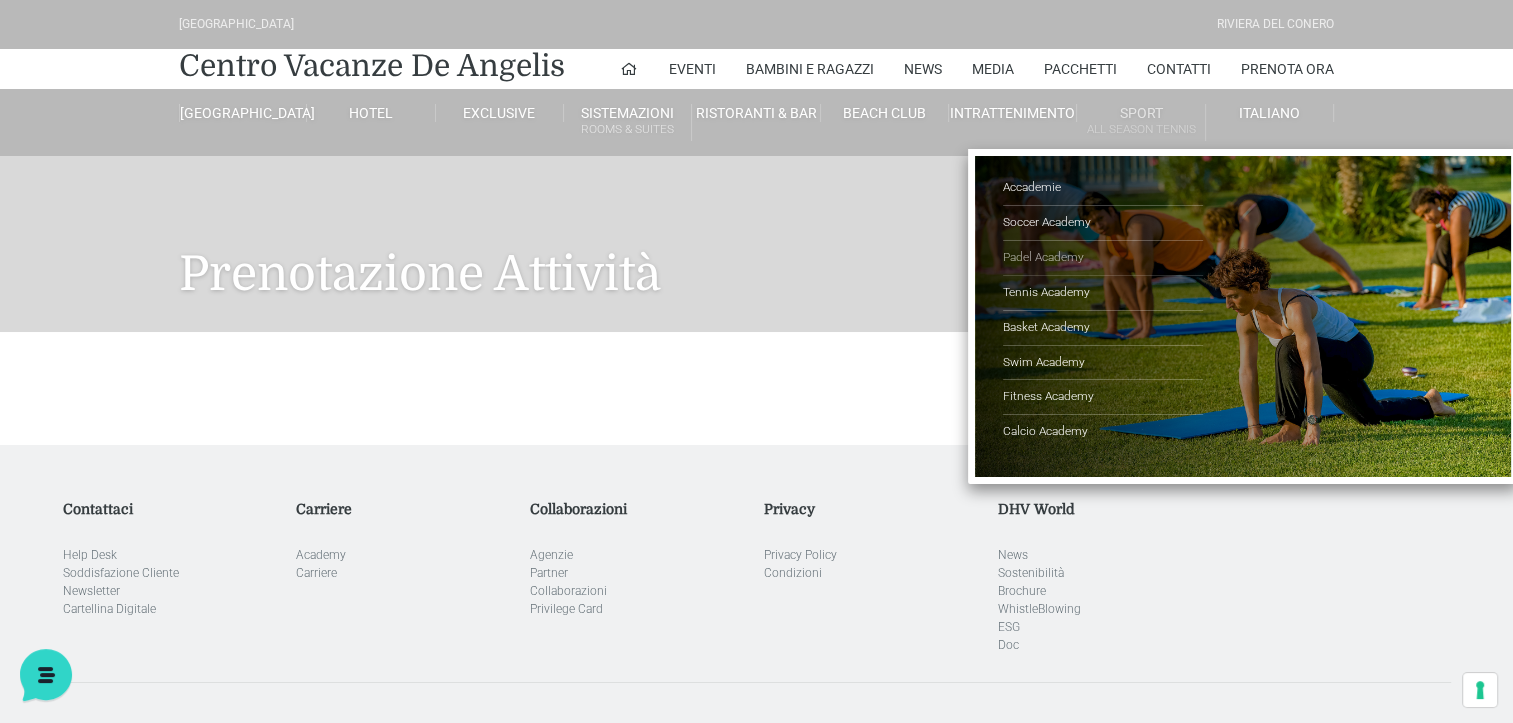 click on "Padel Academy" at bounding box center (1103, 258) 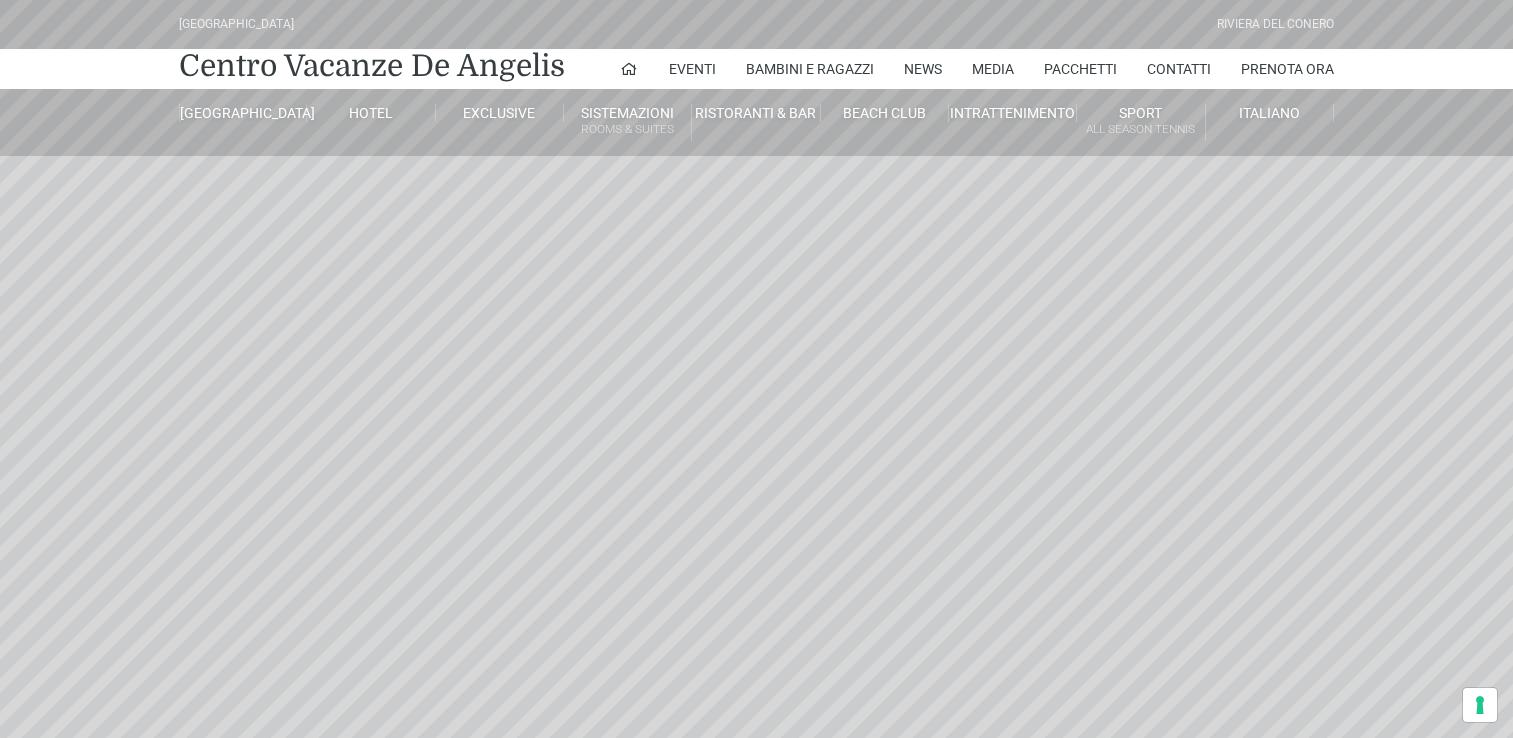 scroll, scrollTop: 0, scrollLeft: 0, axis: both 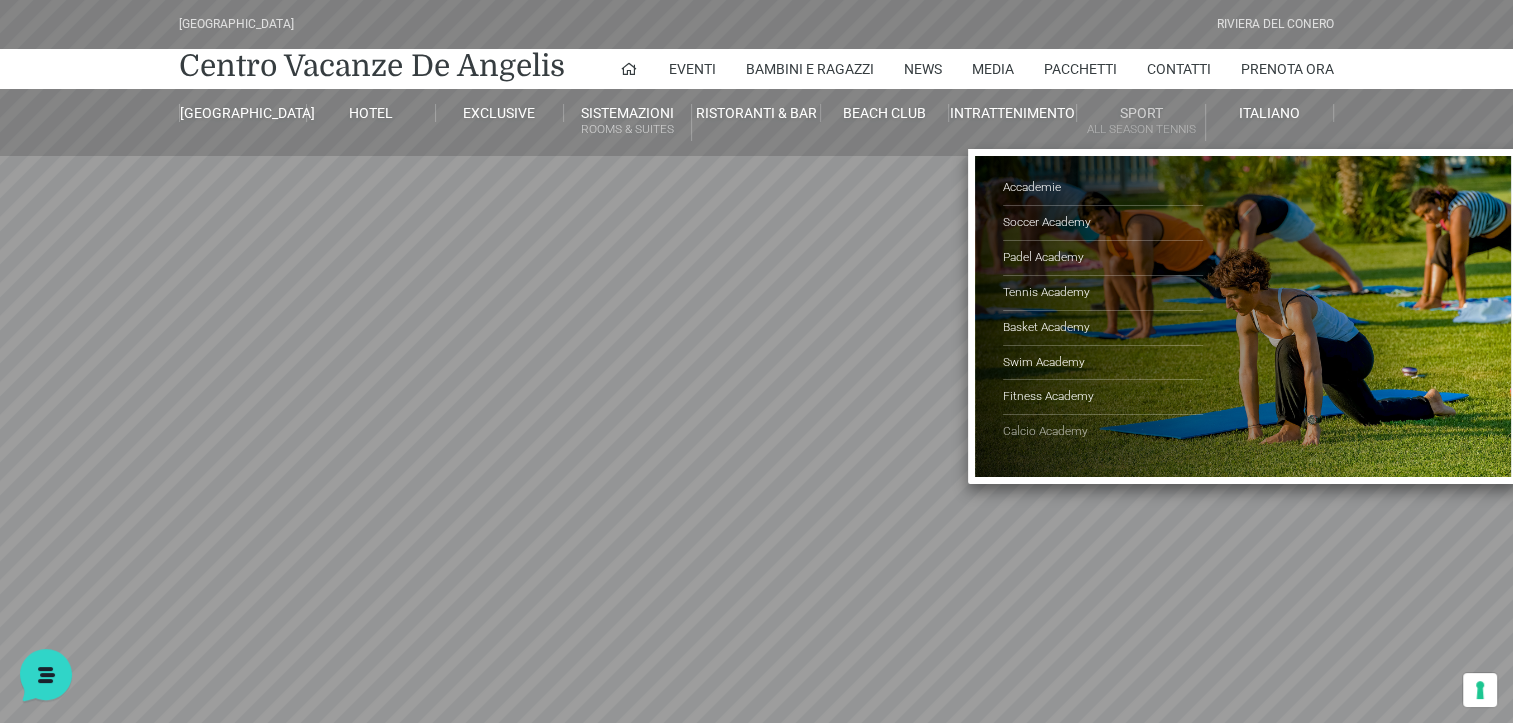 click on "Calcio Academy" at bounding box center (1103, 432) 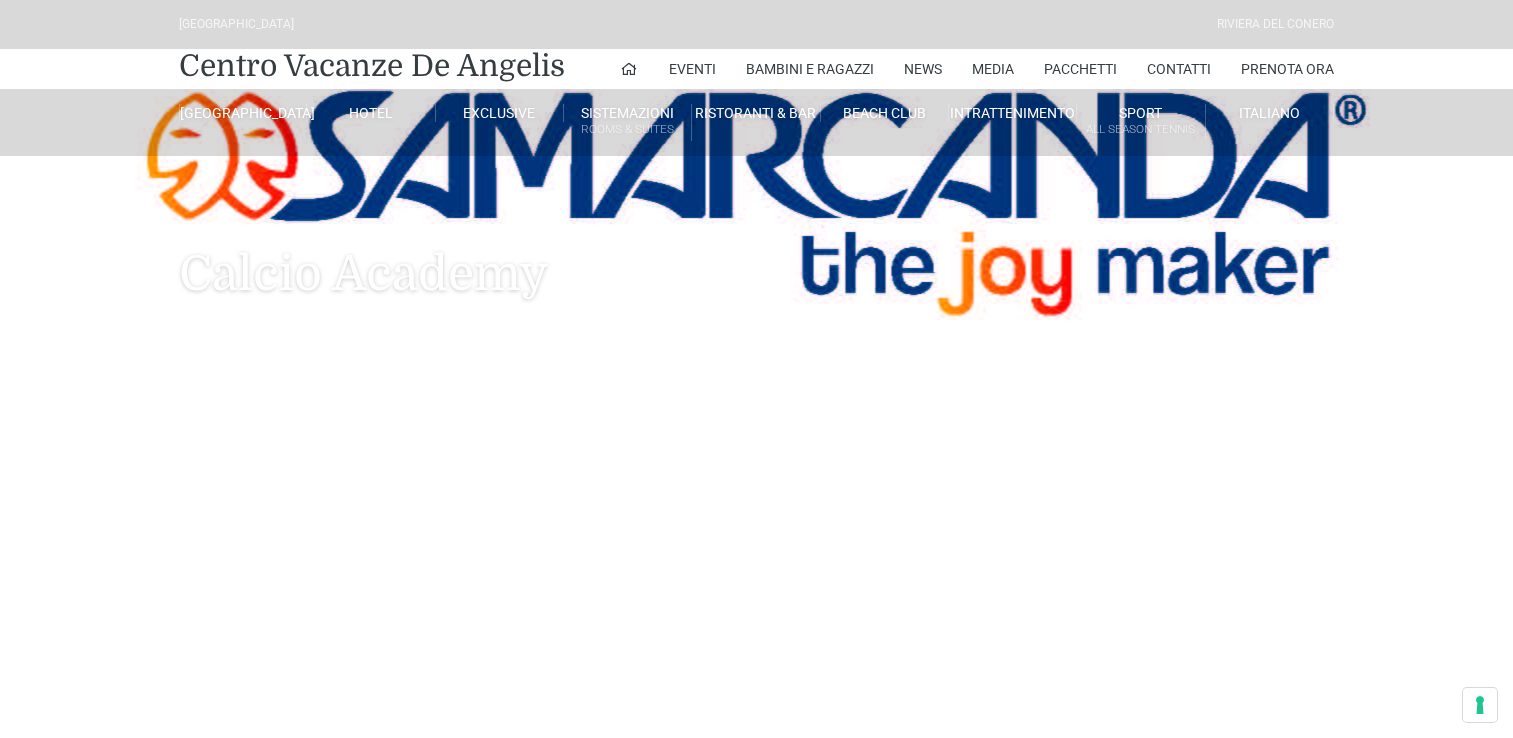 scroll, scrollTop: 0, scrollLeft: 0, axis: both 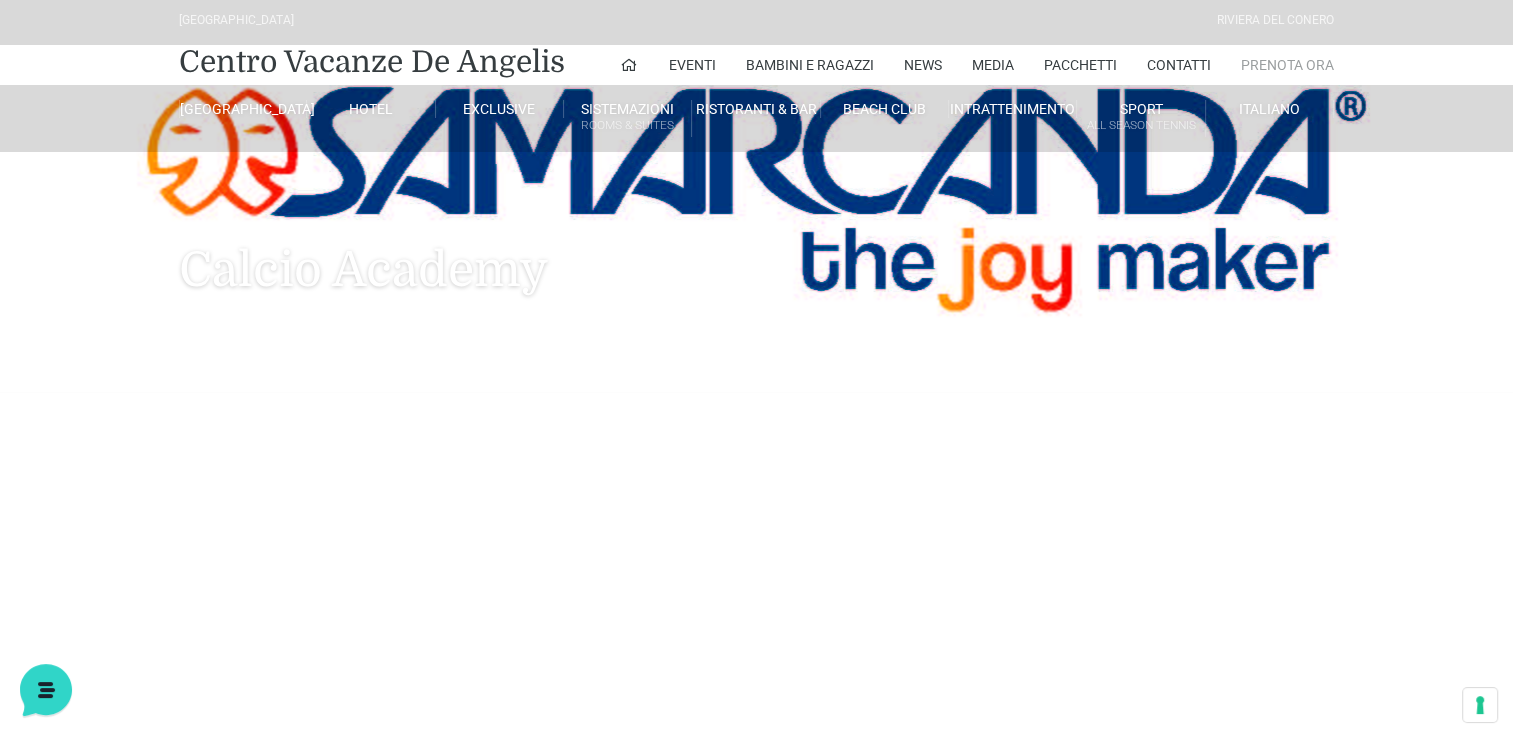 click on "Prenota Ora" at bounding box center [1287, 65] 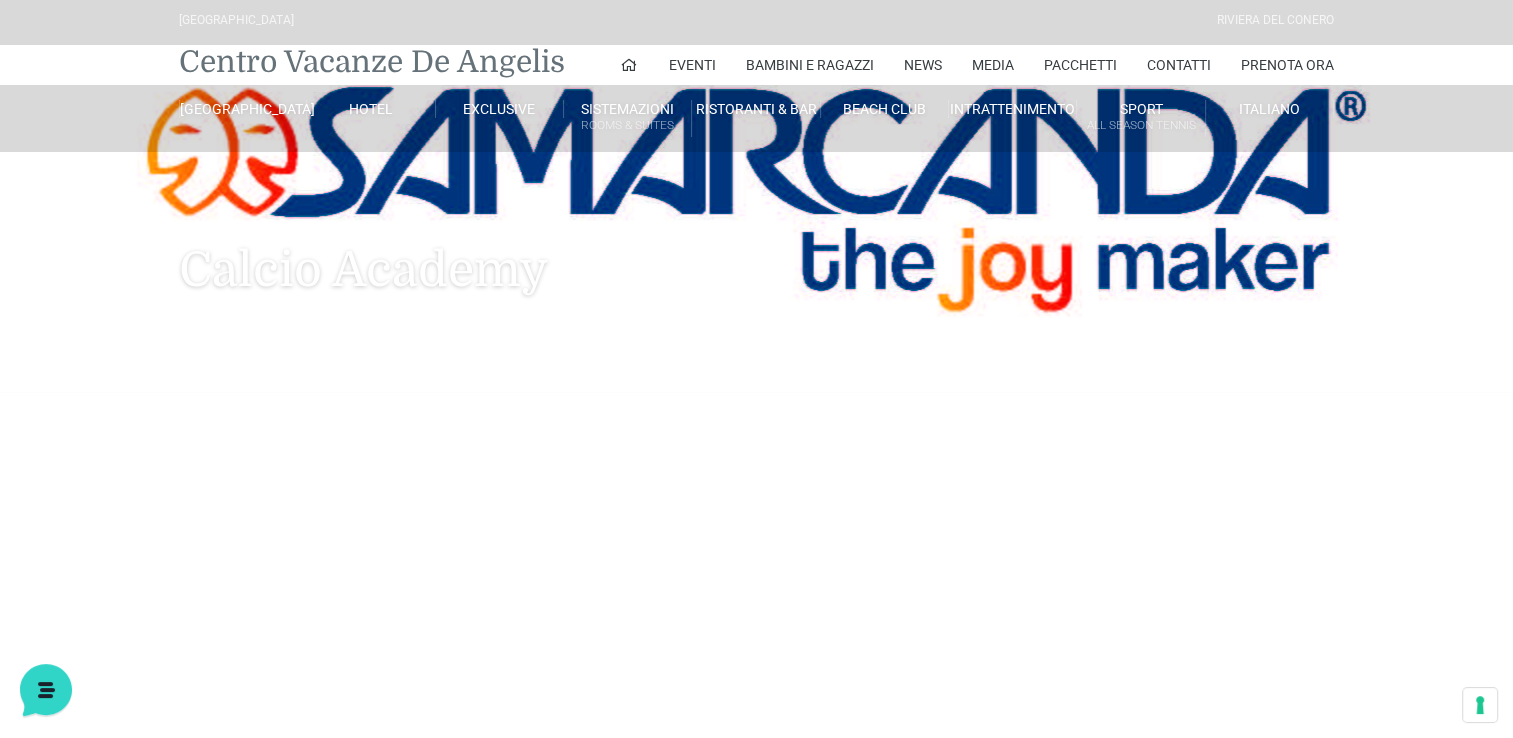 click on "Centro Vacanze De Angelis" at bounding box center (372, 62) 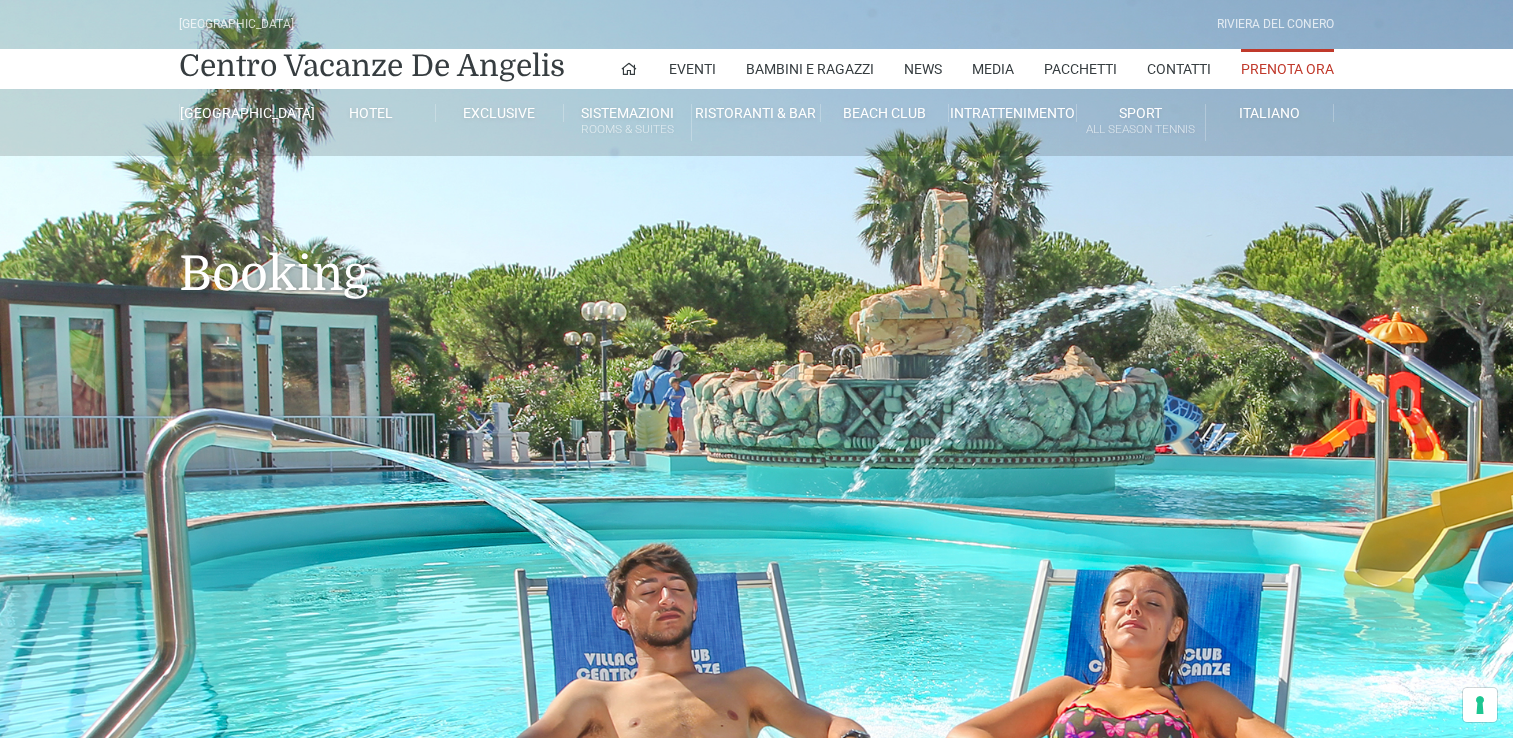 scroll, scrollTop: 0, scrollLeft: 0, axis: both 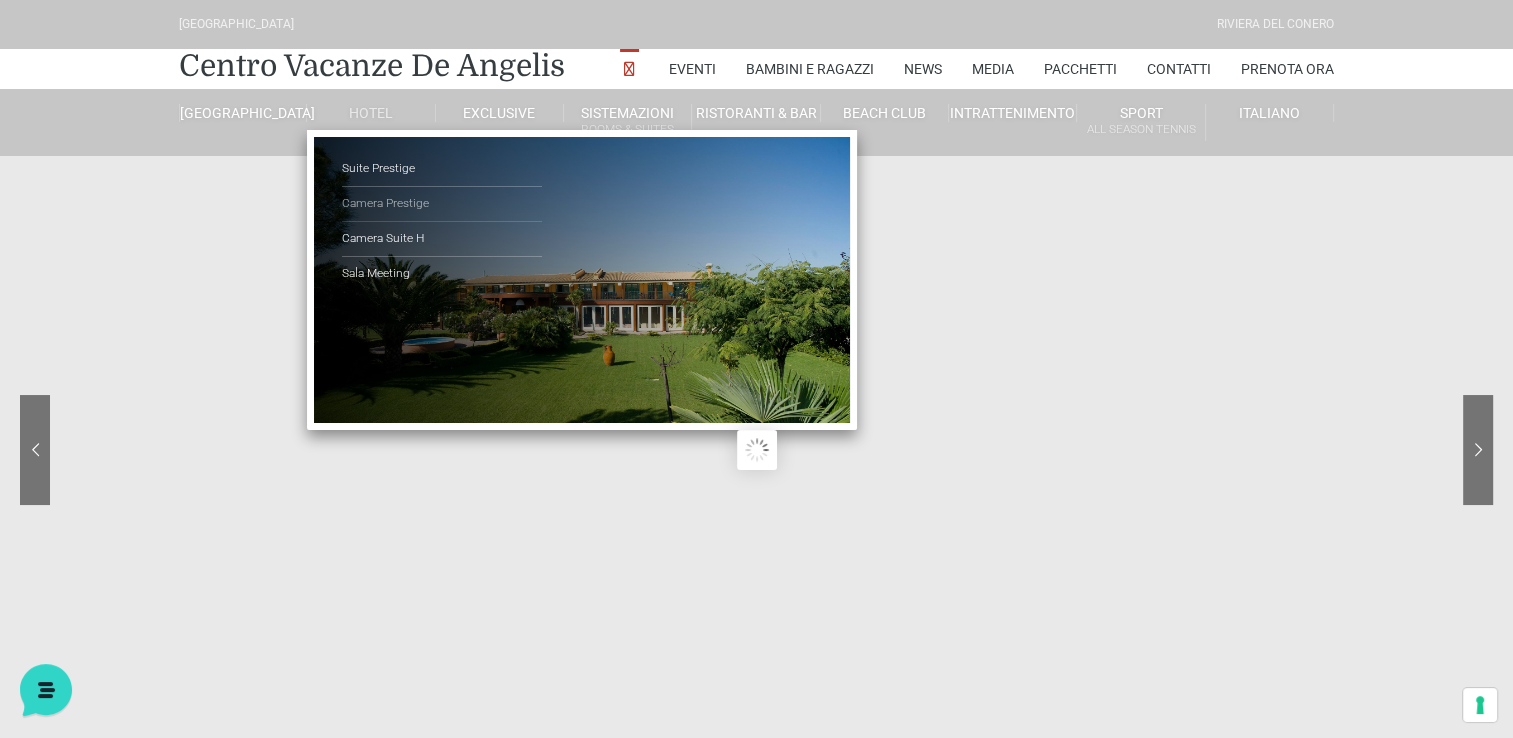click on "Camera Prestige" at bounding box center [442, 204] 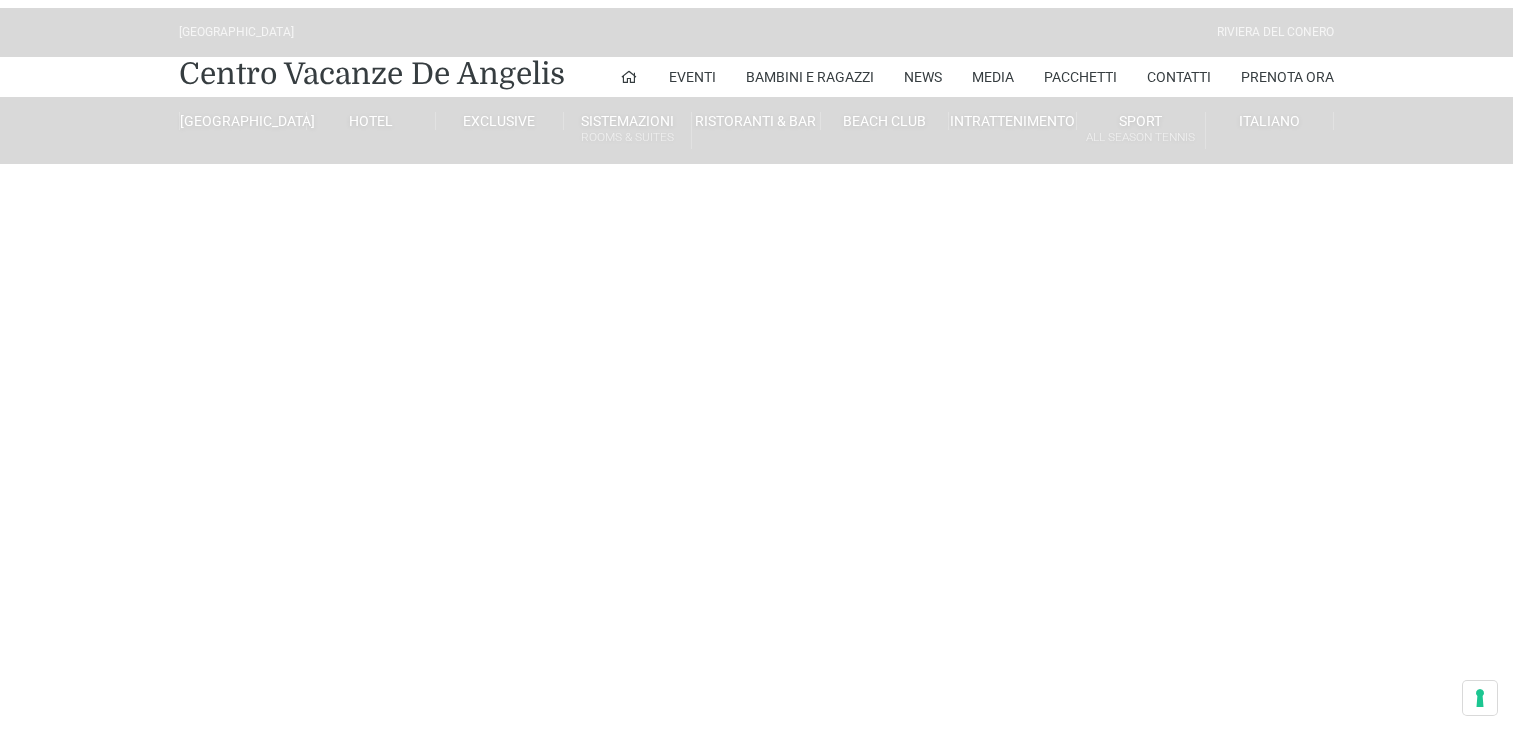 scroll, scrollTop: 0, scrollLeft: 0, axis: both 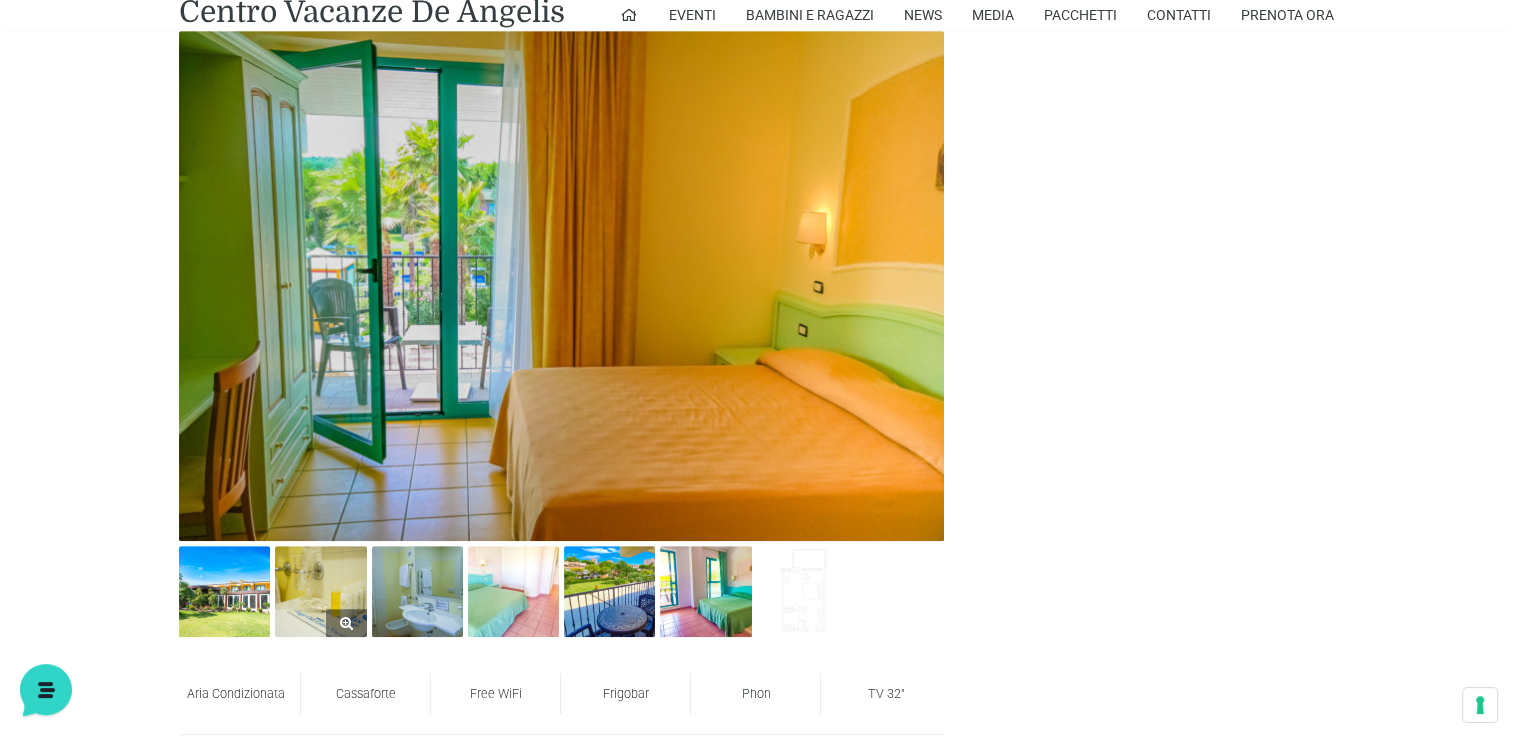 click at bounding box center (320, 591) 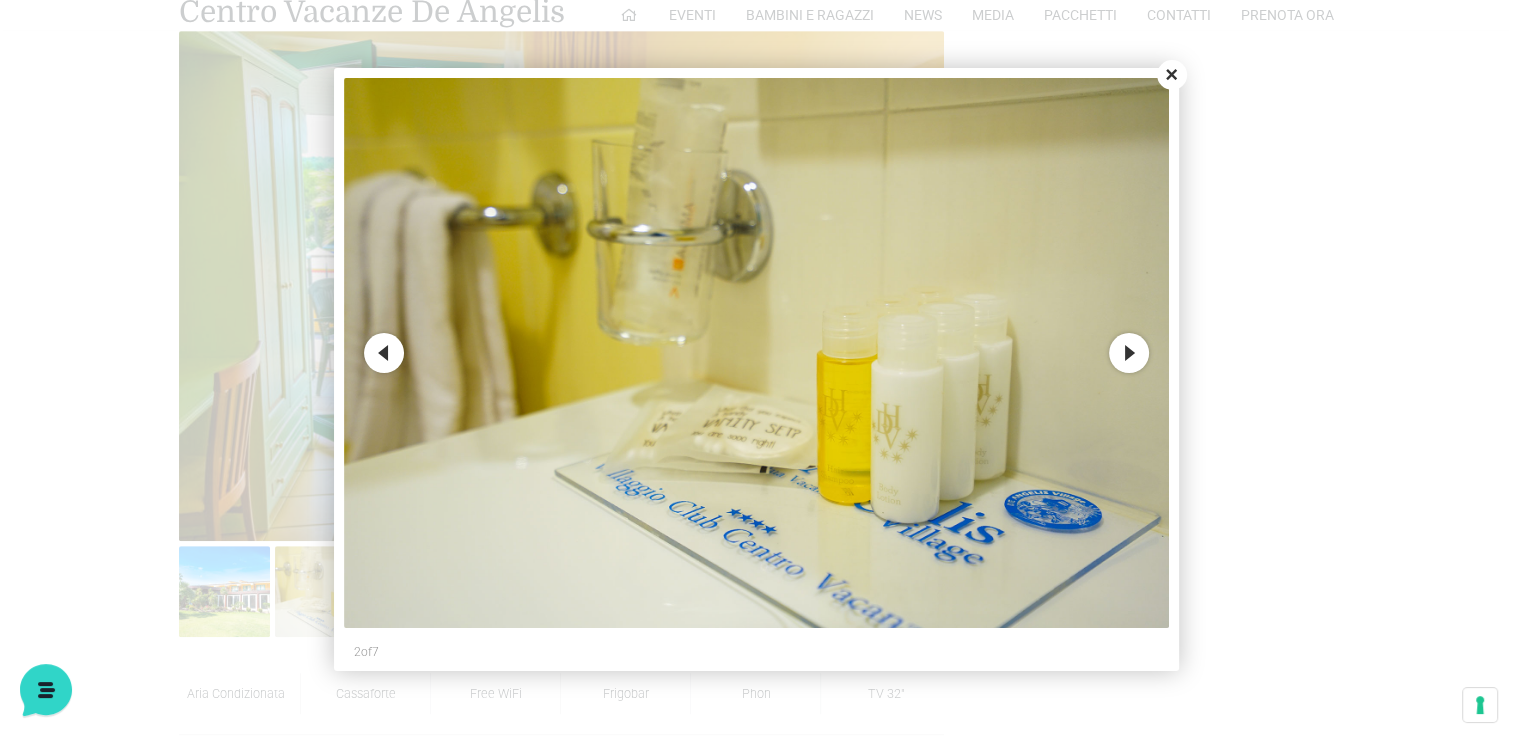 click on "Next" at bounding box center (1129, 353) 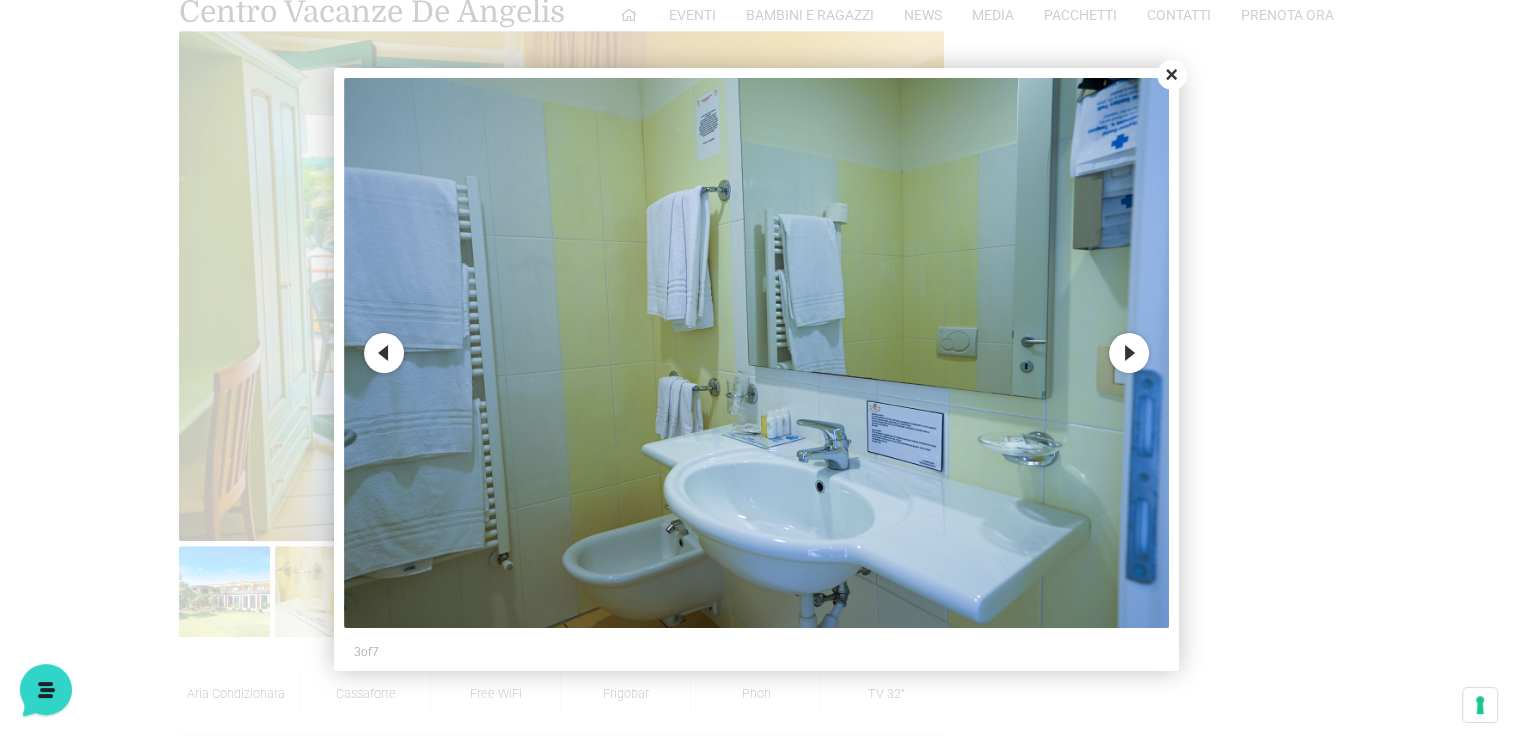 click on "Next" at bounding box center [1129, 353] 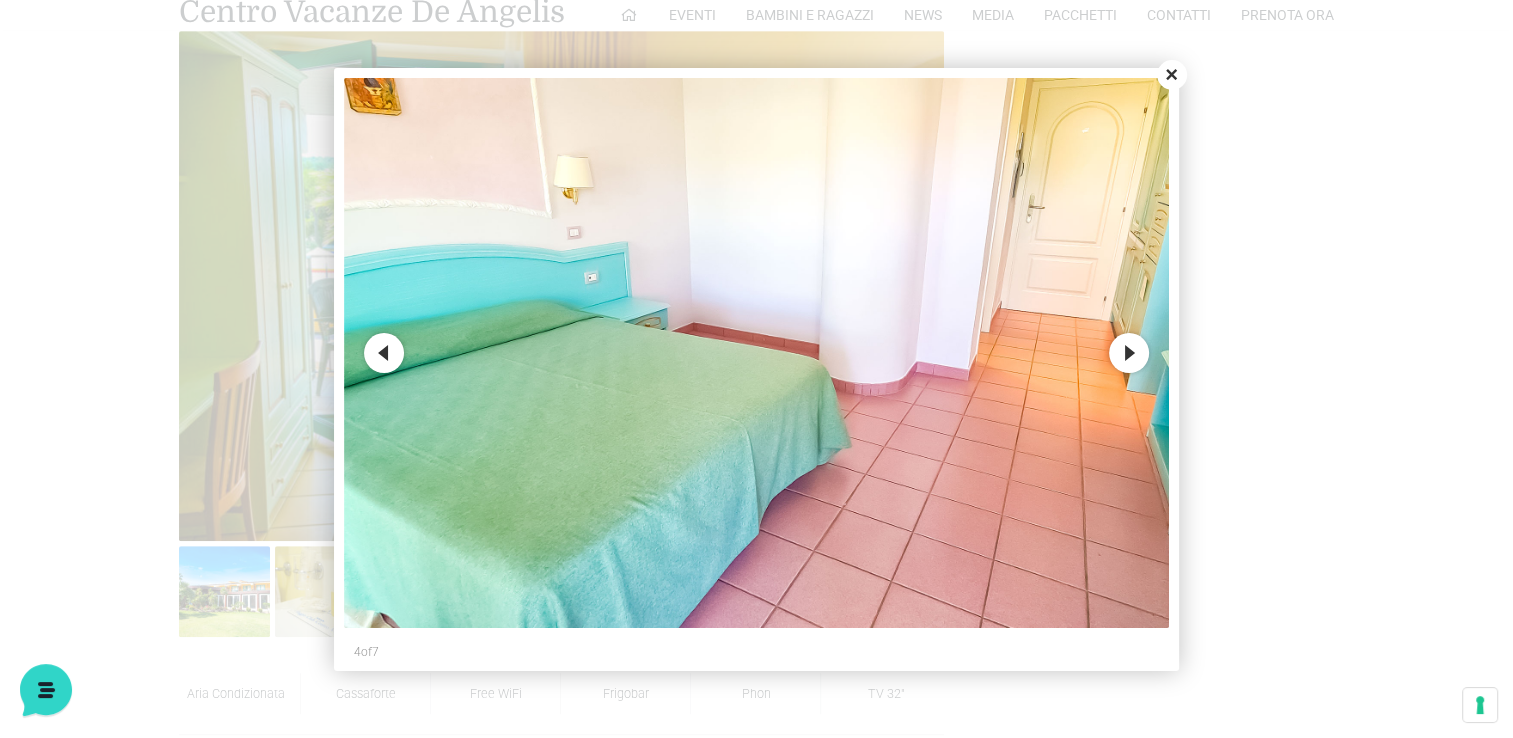 click on "Next" at bounding box center [1129, 353] 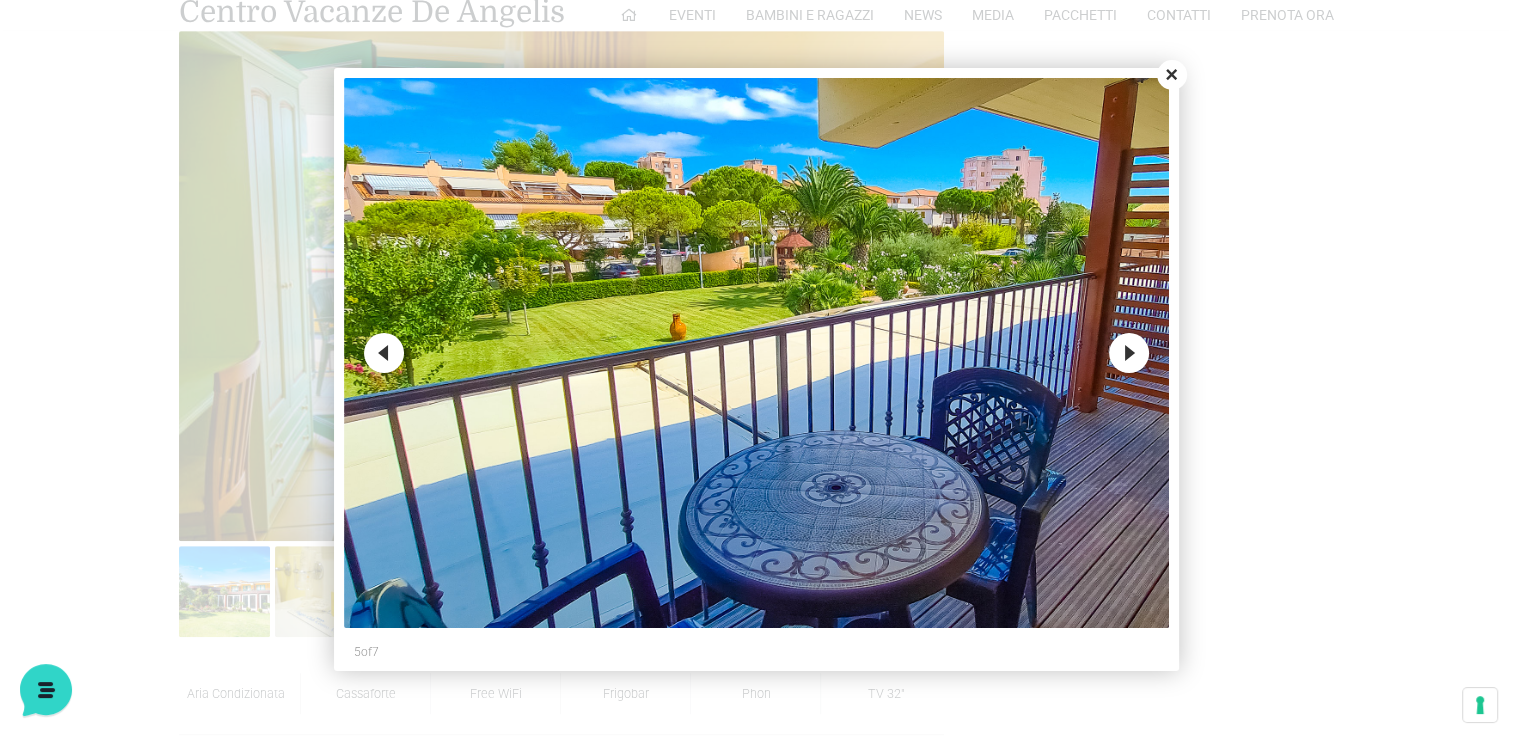 click on "Next" at bounding box center (1129, 353) 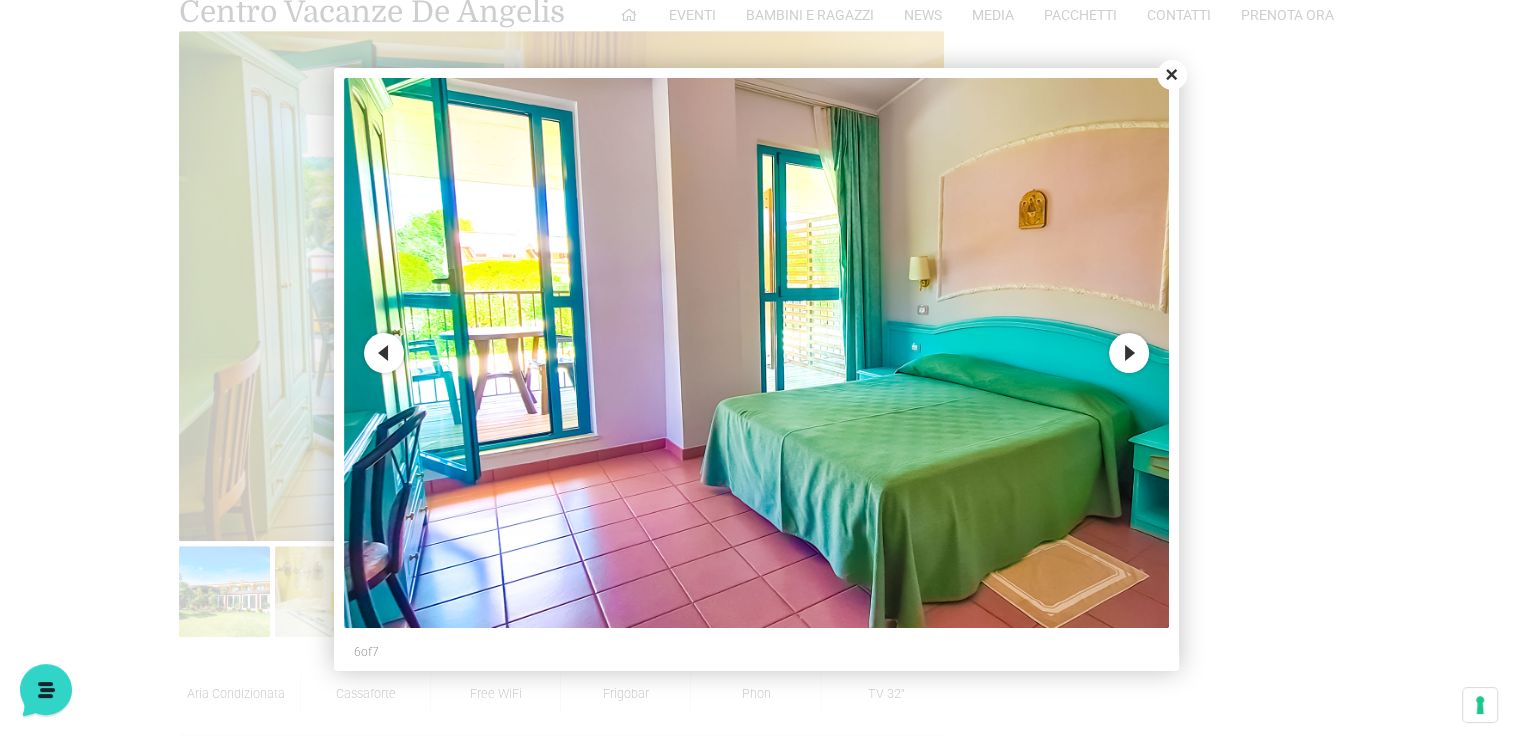 click on "Next" at bounding box center [1129, 353] 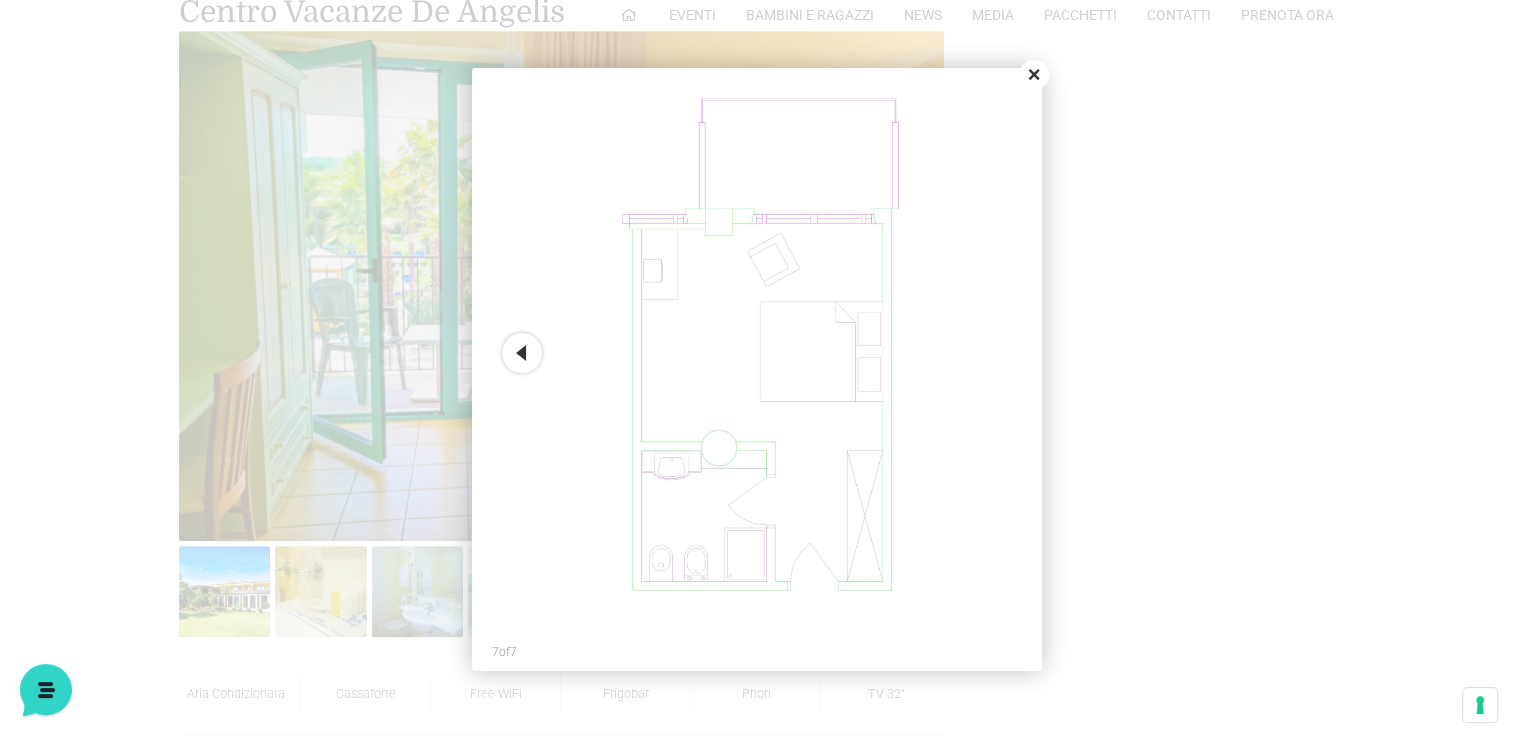 click on "Close" at bounding box center [1034, 75] 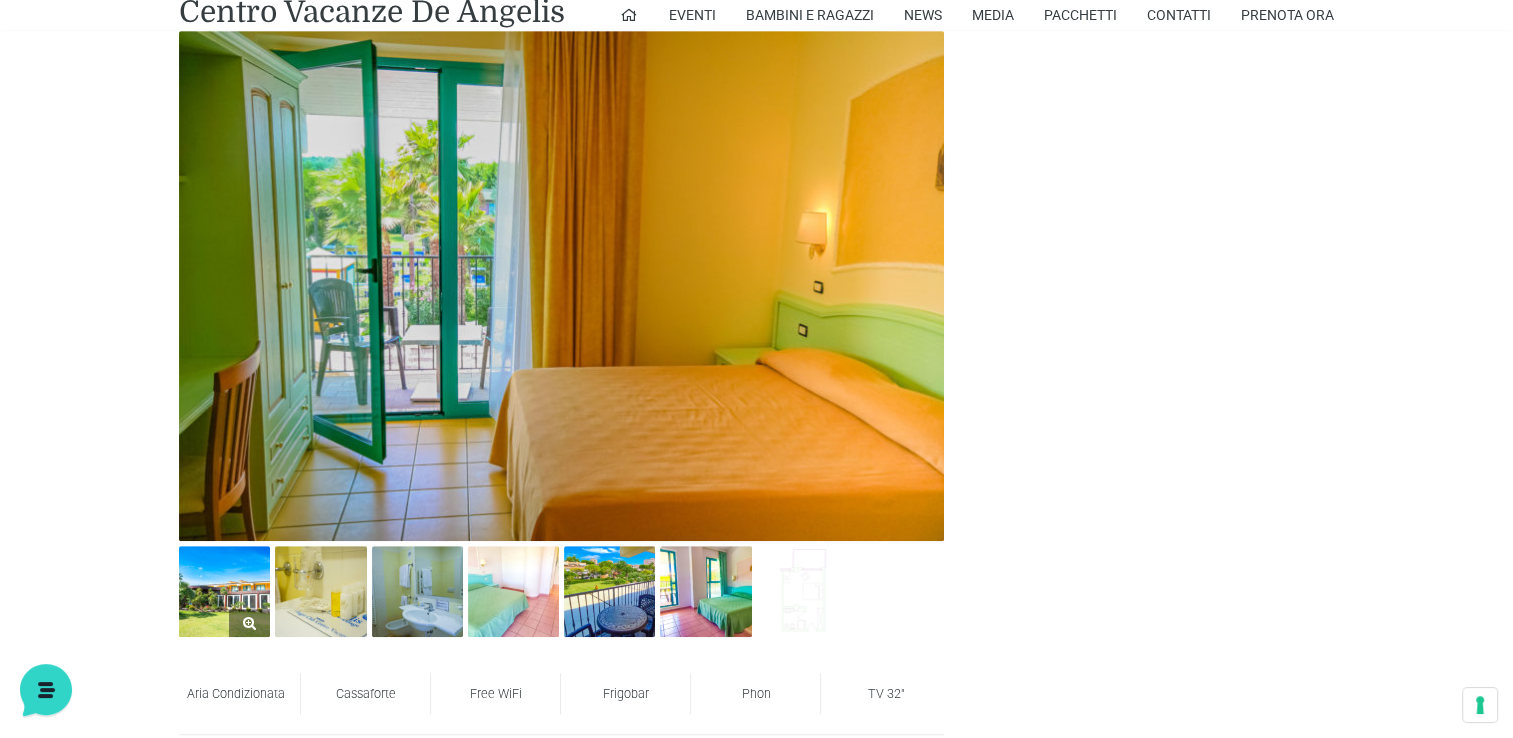 click at bounding box center [224, 591] 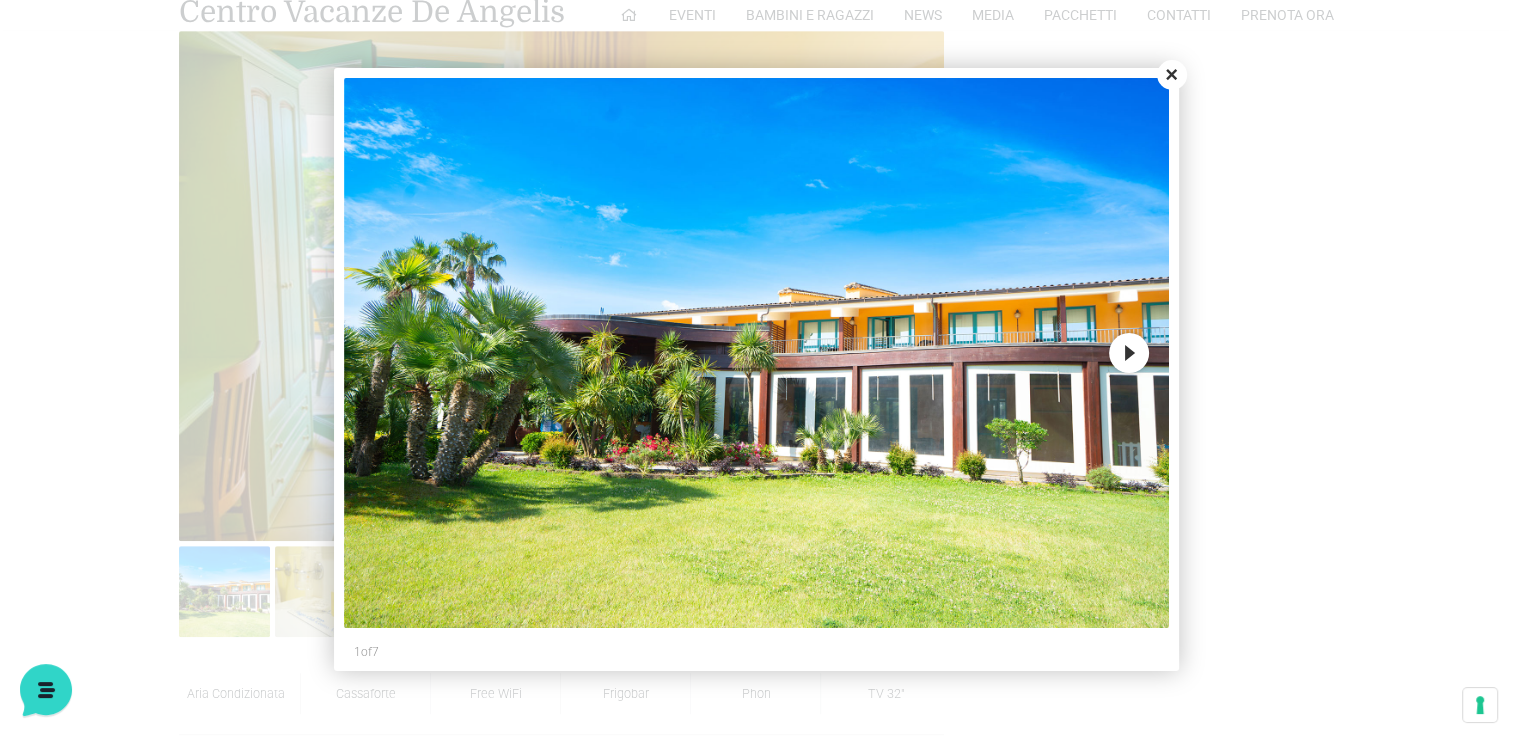 click on "Close" at bounding box center (1172, 75) 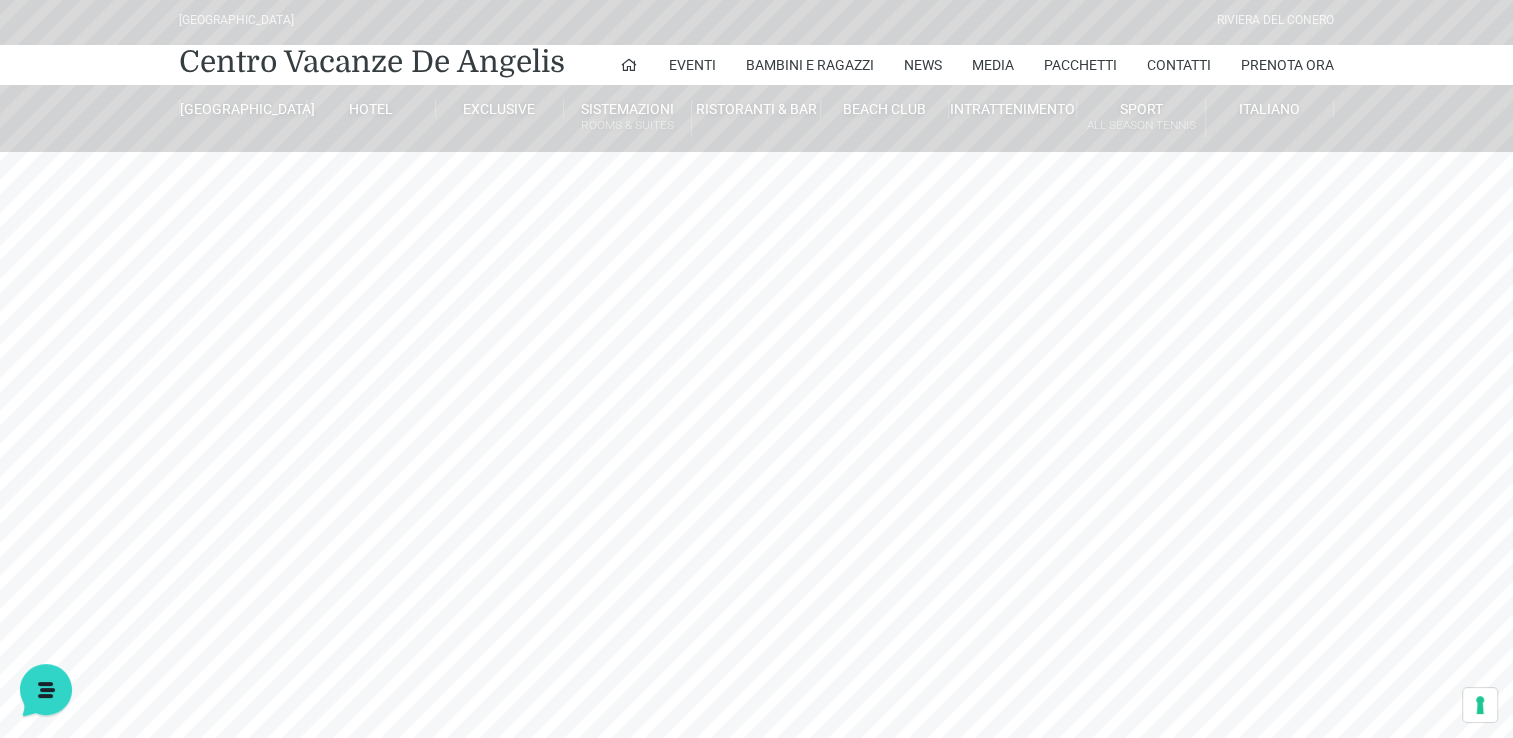 scroll, scrollTop: 0, scrollLeft: 0, axis: both 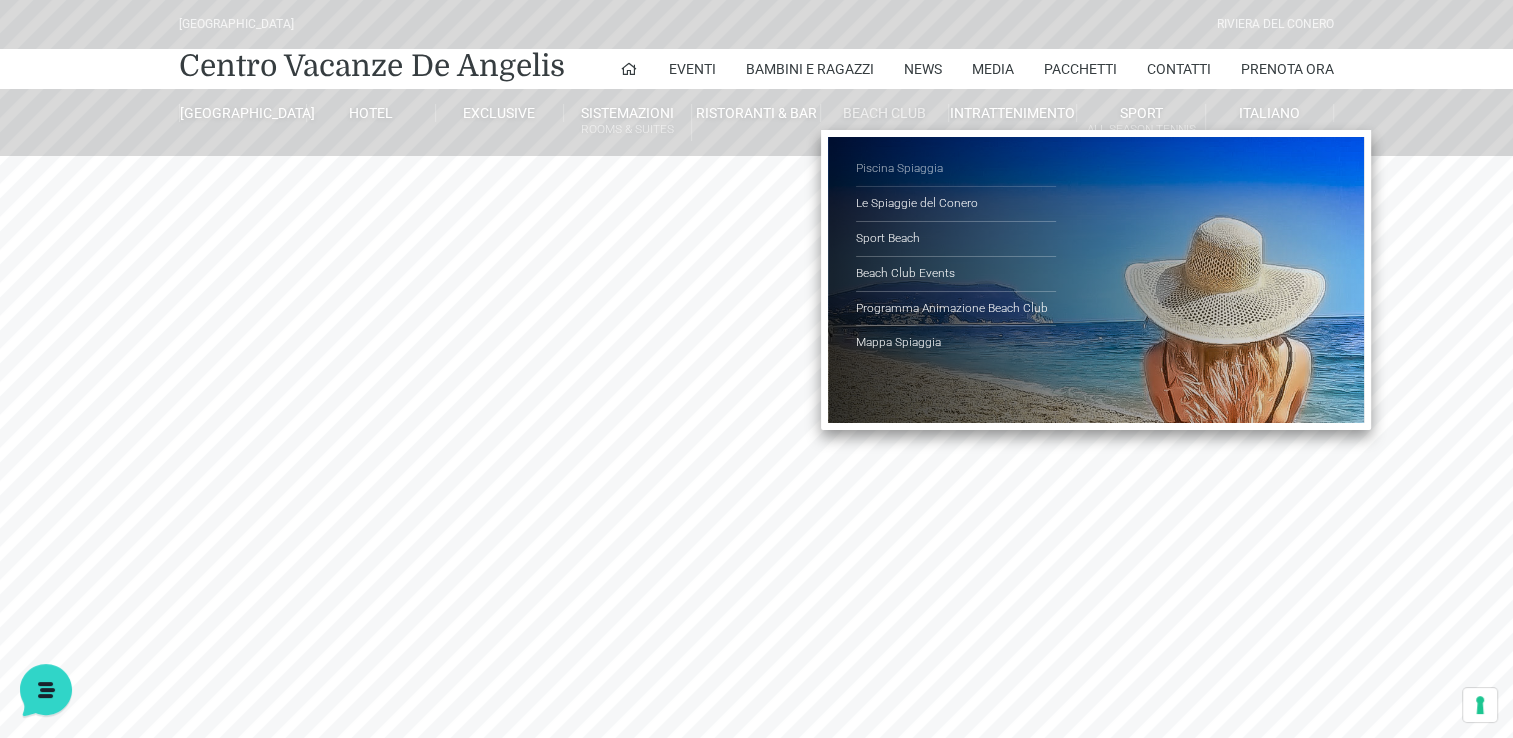 click on "Piscina Spiaggia" at bounding box center (956, 169) 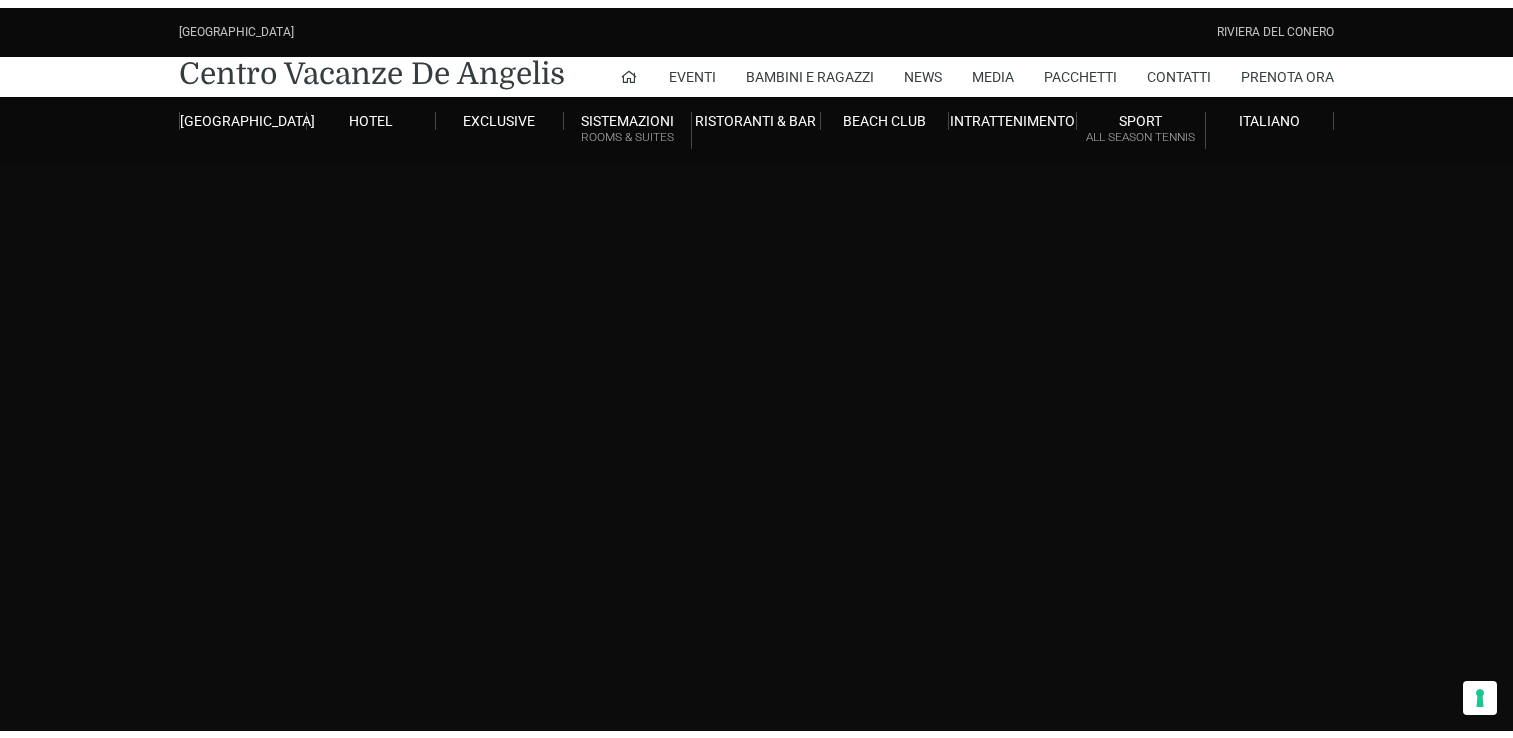 scroll, scrollTop: 0, scrollLeft: 0, axis: both 